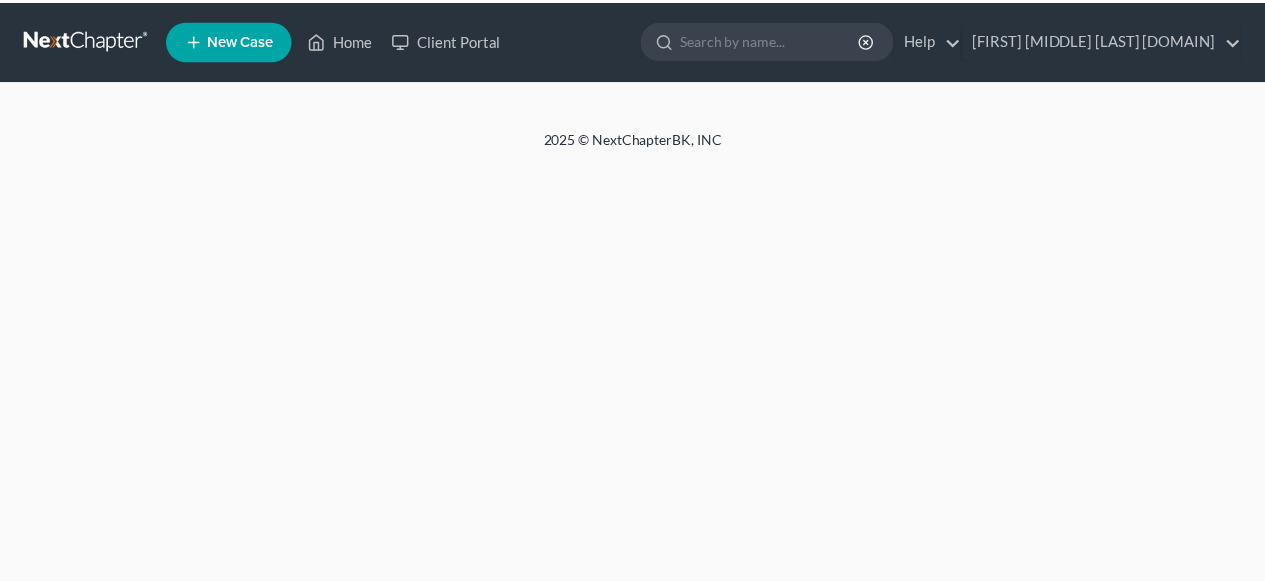 scroll, scrollTop: 0, scrollLeft: 0, axis: both 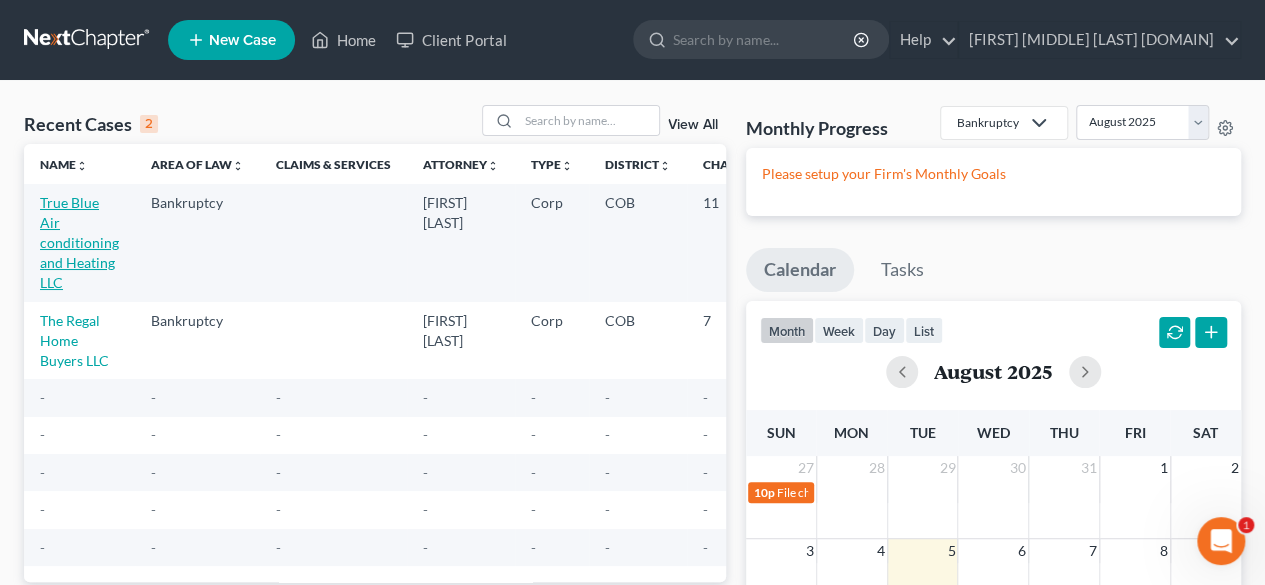 click on "True  Blue Air conditioning and Heating LLC" at bounding box center [79, 242] 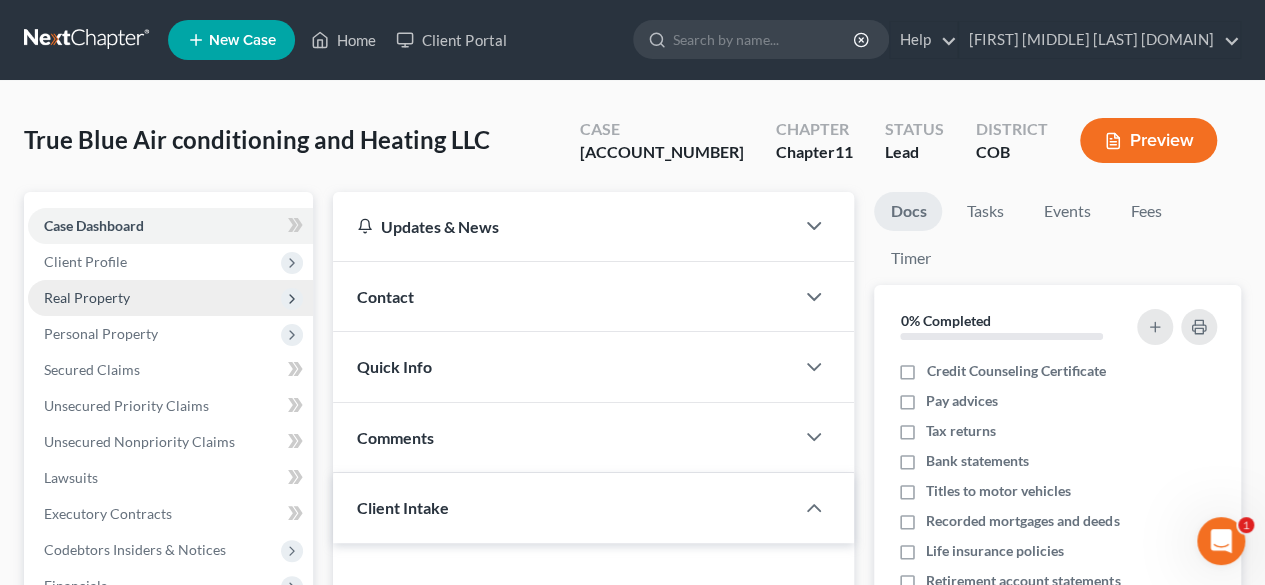 click on "Real Property" at bounding box center [87, 297] 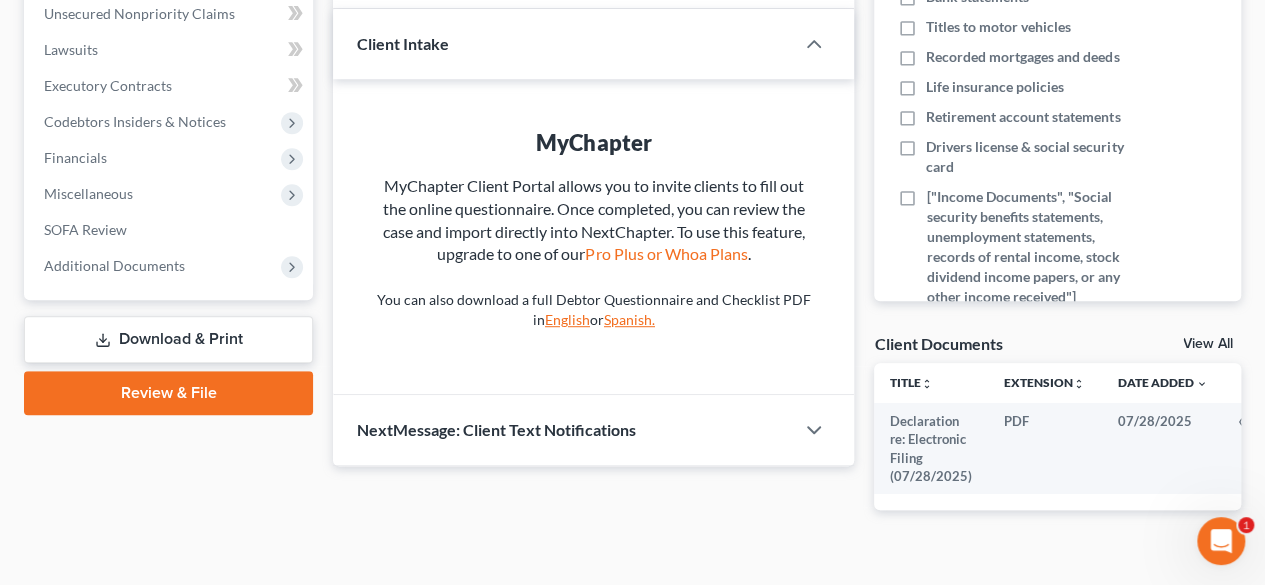 scroll, scrollTop: 483, scrollLeft: 0, axis: vertical 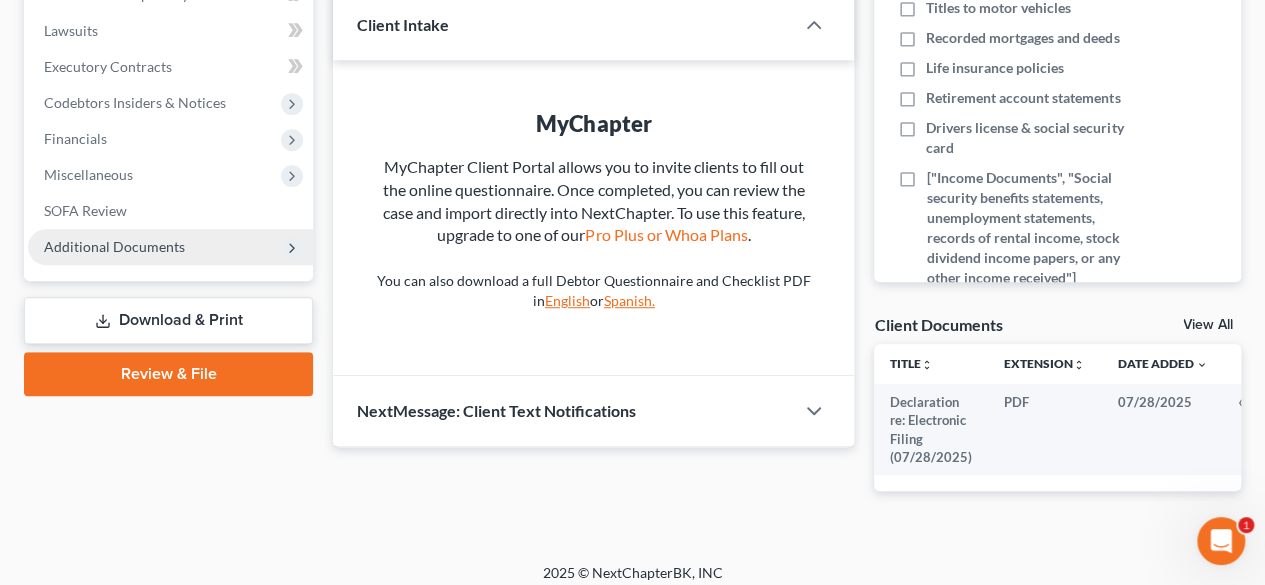 click on "Additional Documents" at bounding box center [114, 246] 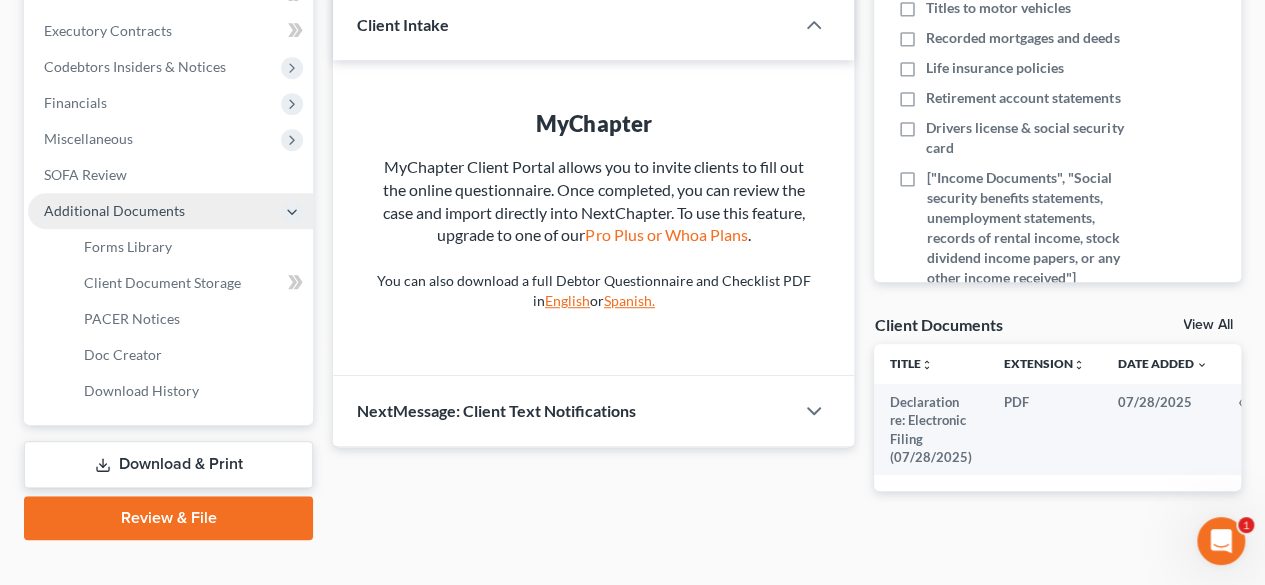 scroll, scrollTop: 447, scrollLeft: 0, axis: vertical 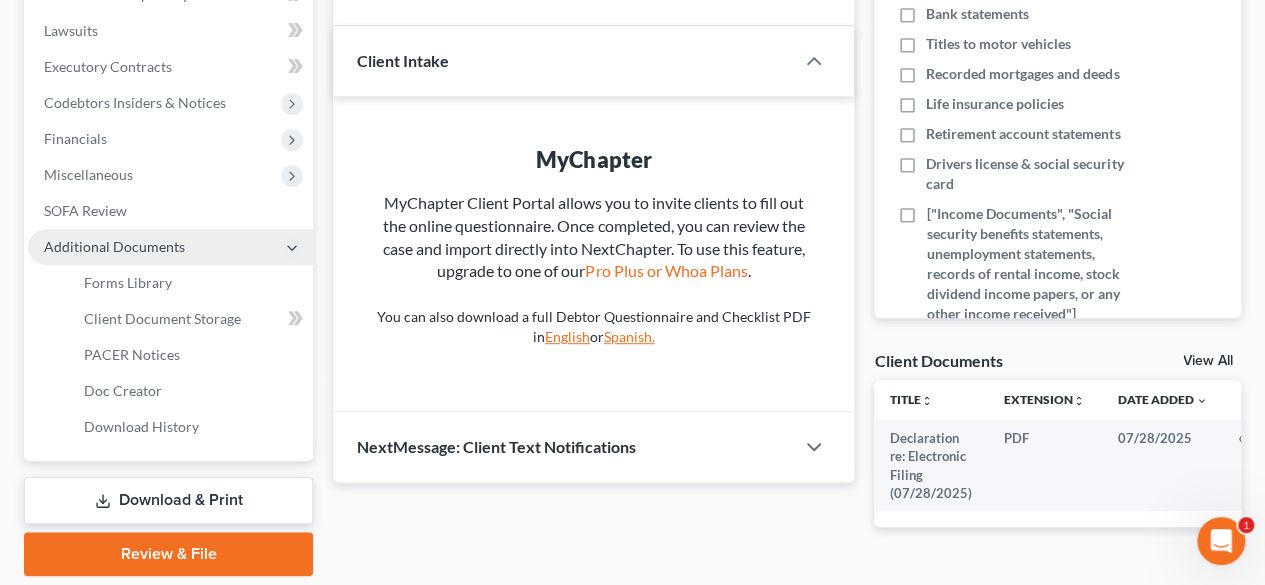 click 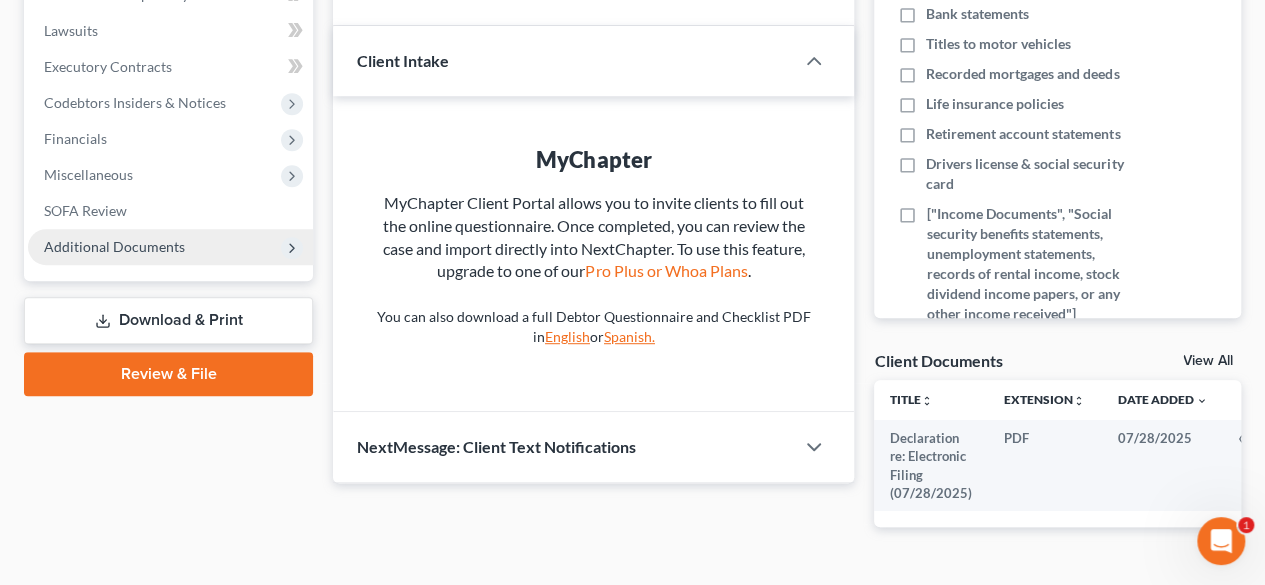 click 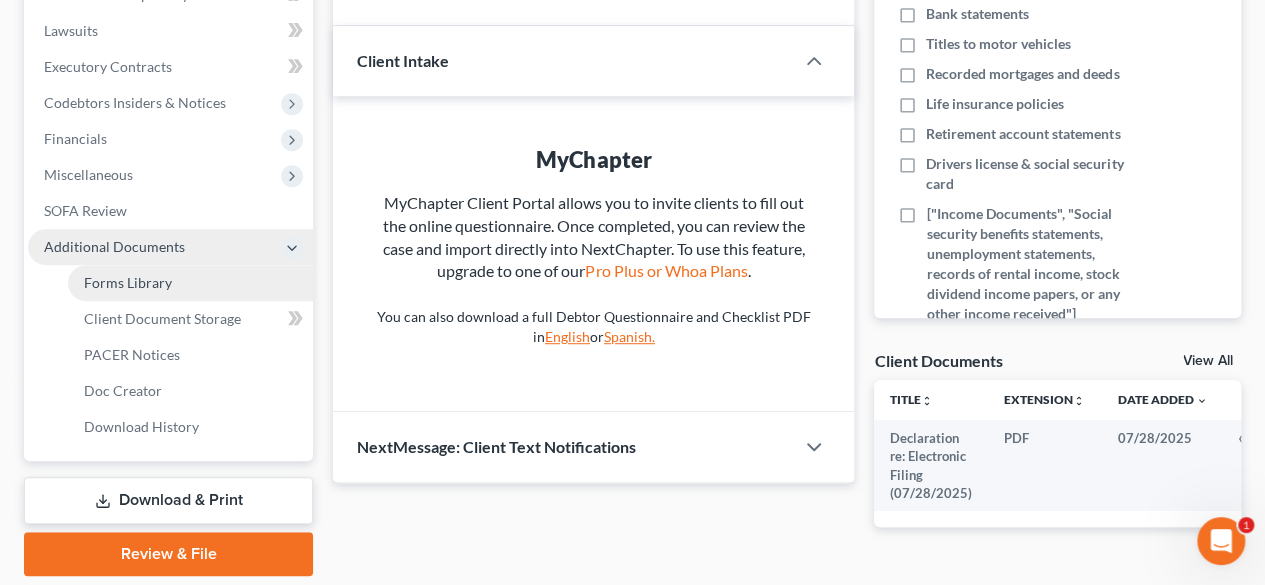 click on "Forms Library" at bounding box center [128, 282] 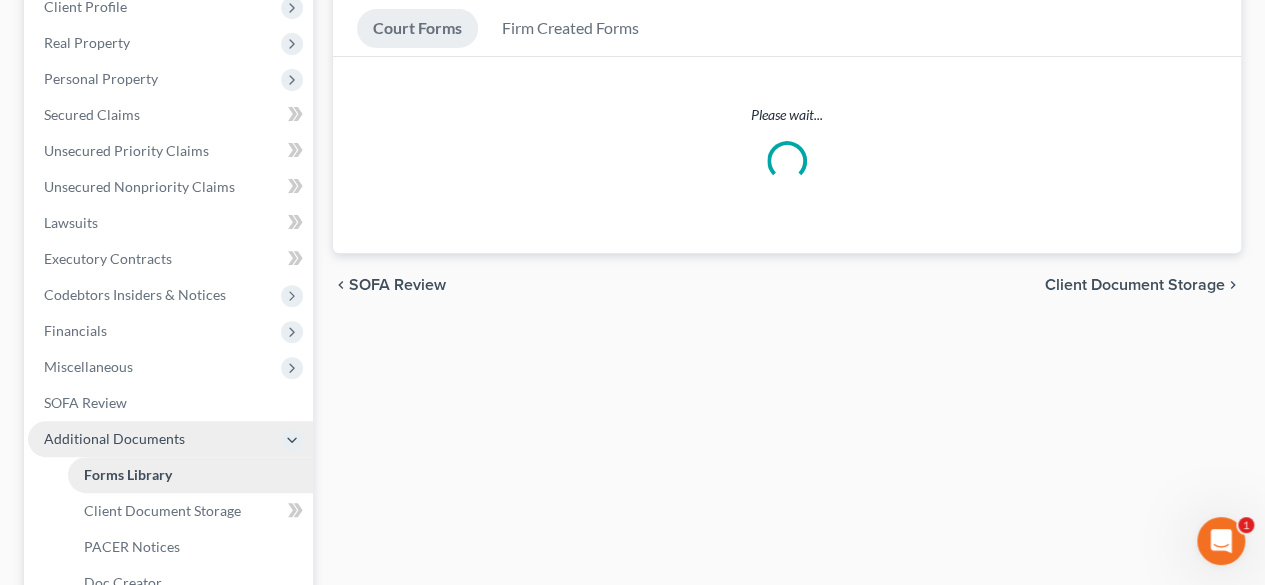 click on "Case Dashboard
Payments
Invoices
Payments
Payments
Credit Report
Client Profile" at bounding box center (170, 295) 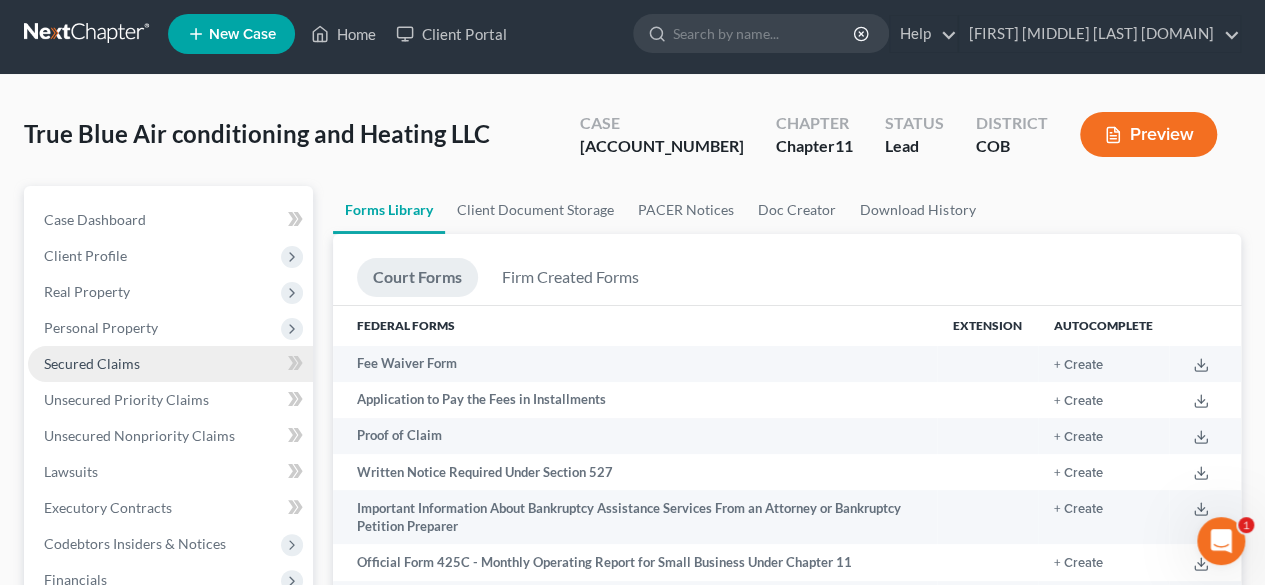 scroll, scrollTop: 0, scrollLeft: 0, axis: both 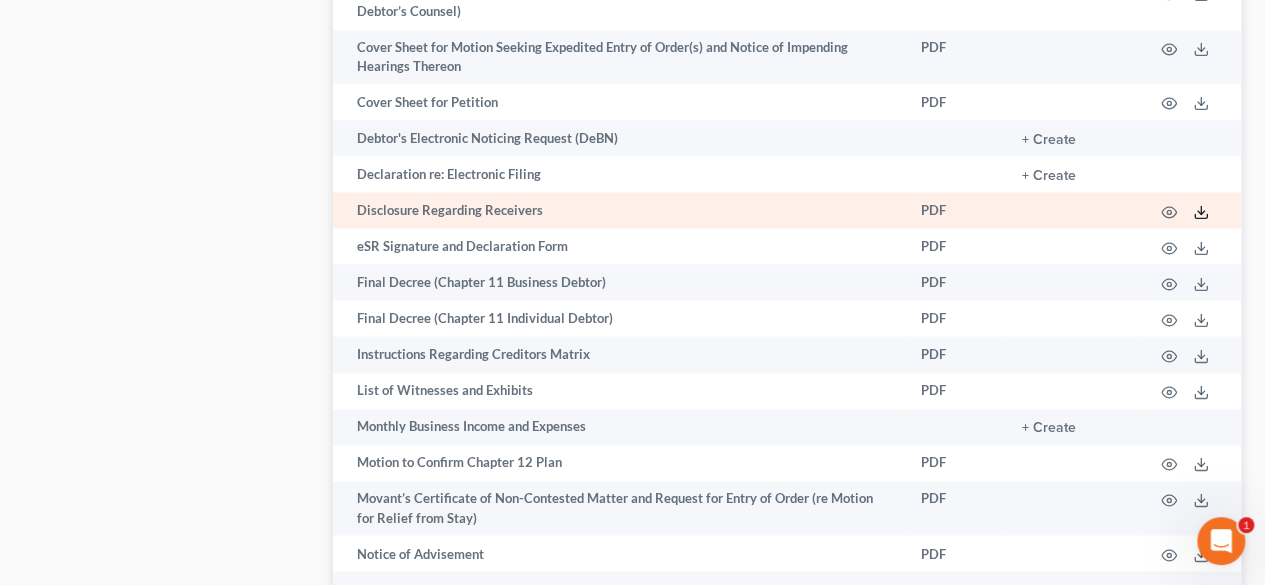 click 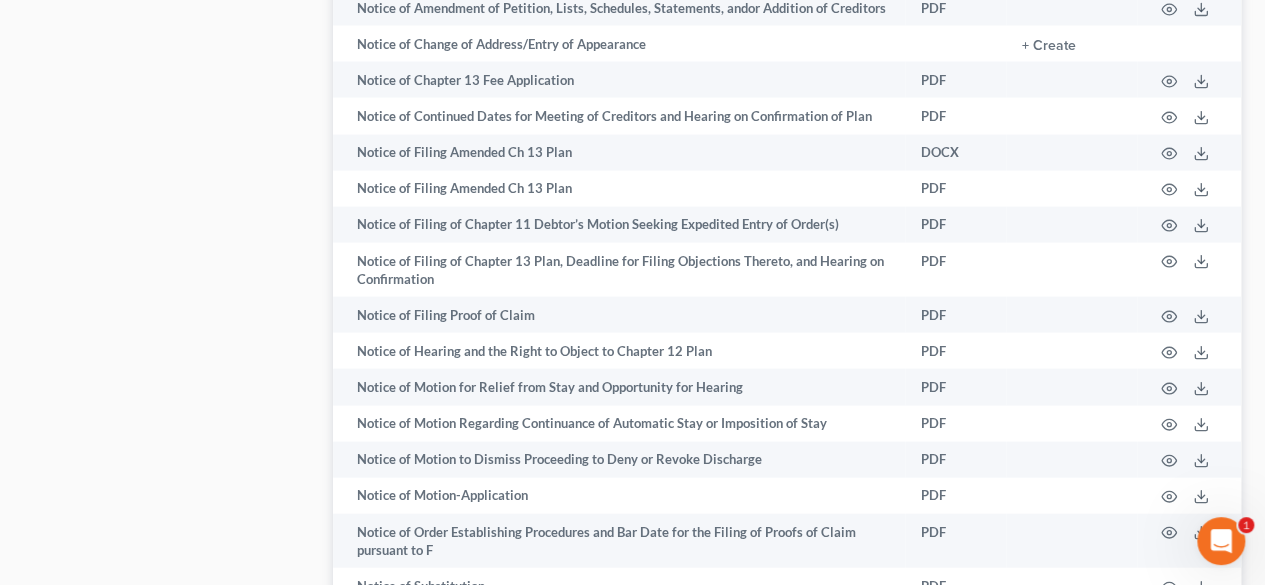scroll, scrollTop: 1980, scrollLeft: 0, axis: vertical 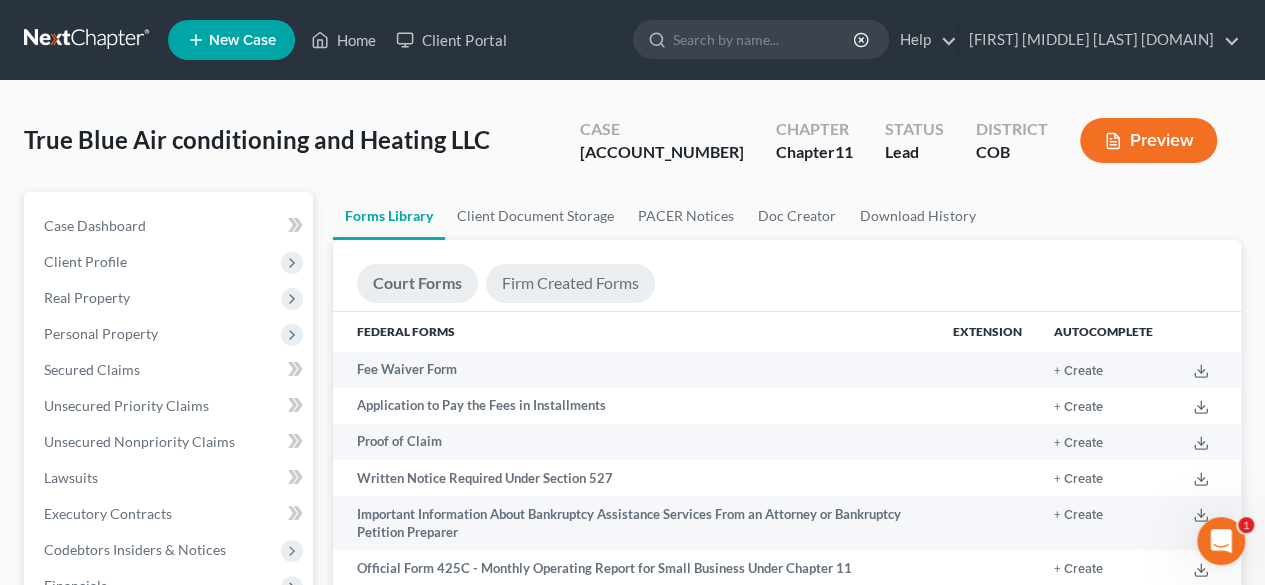 click on "Firm Created Forms" at bounding box center (570, 283) 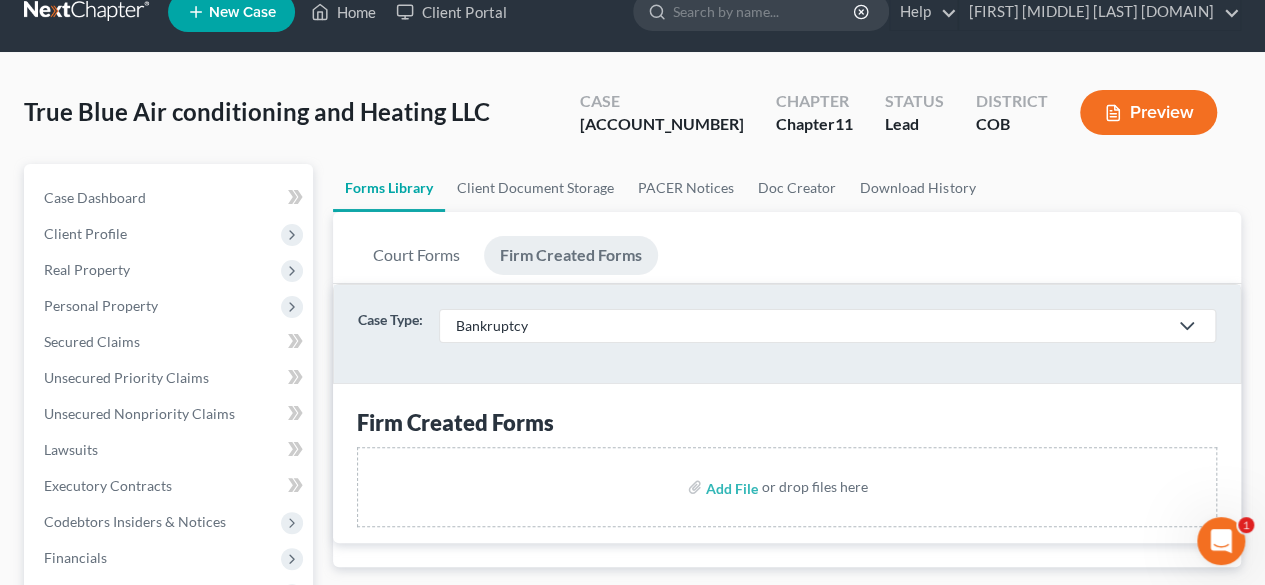 scroll, scrollTop: 10, scrollLeft: 0, axis: vertical 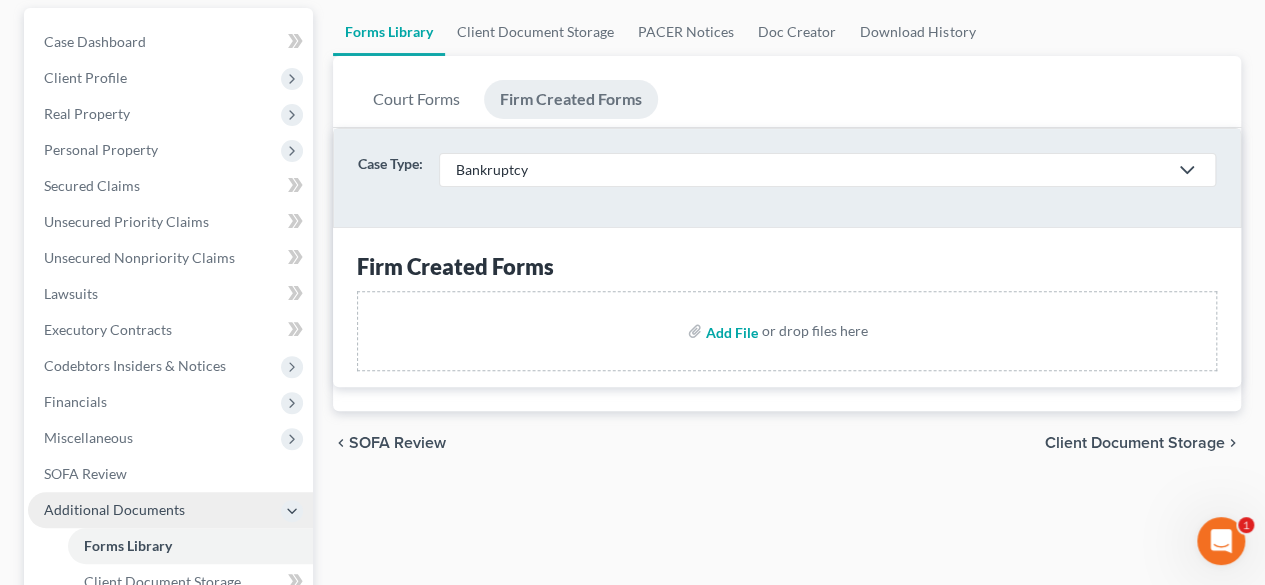 click at bounding box center [730, 331] 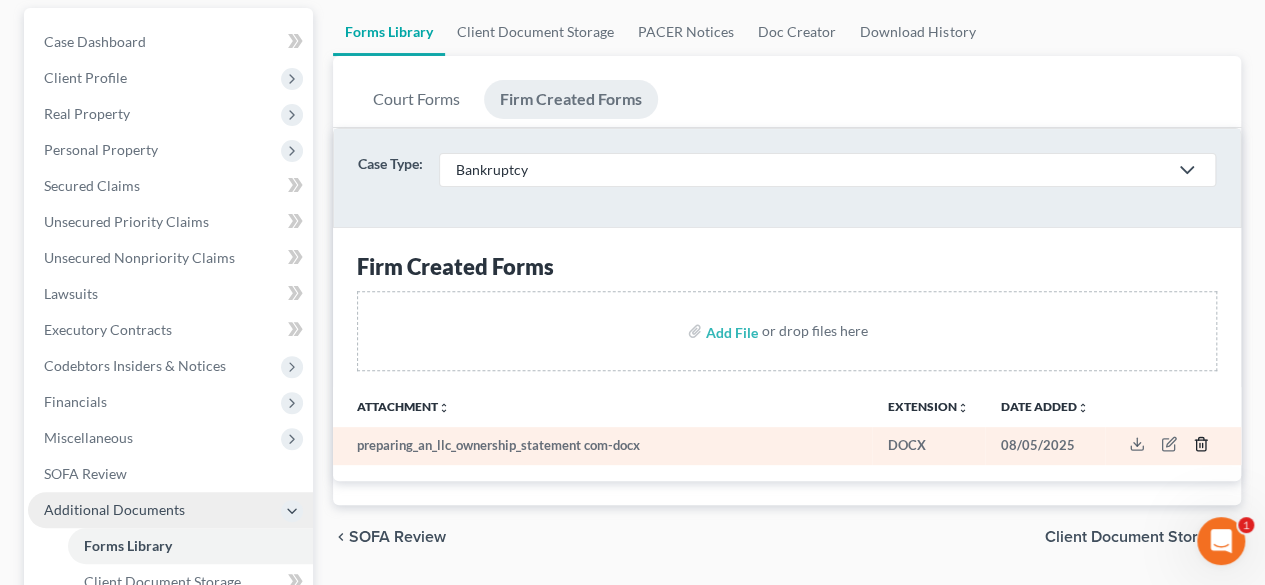 click 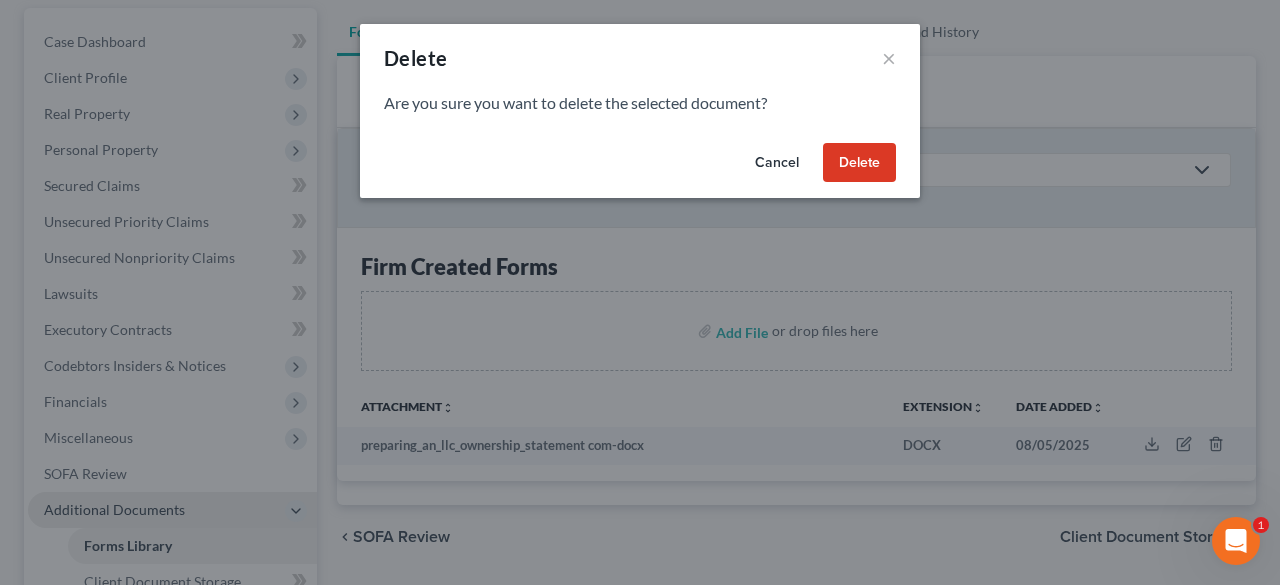 click on "Delete" at bounding box center [859, 163] 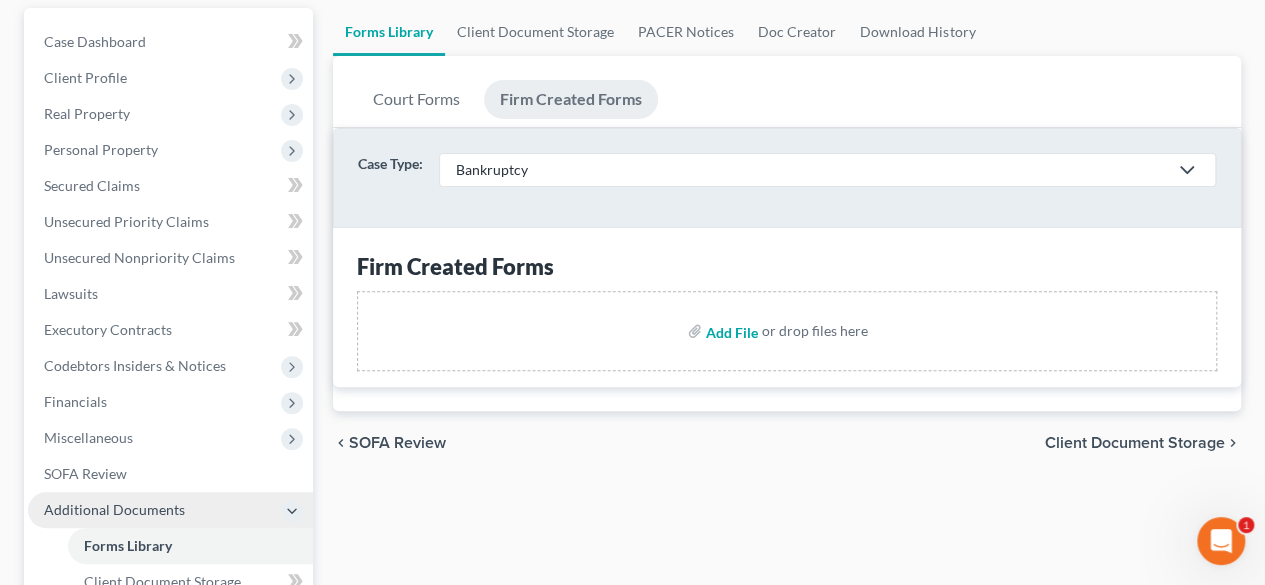click at bounding box center (730, 331) 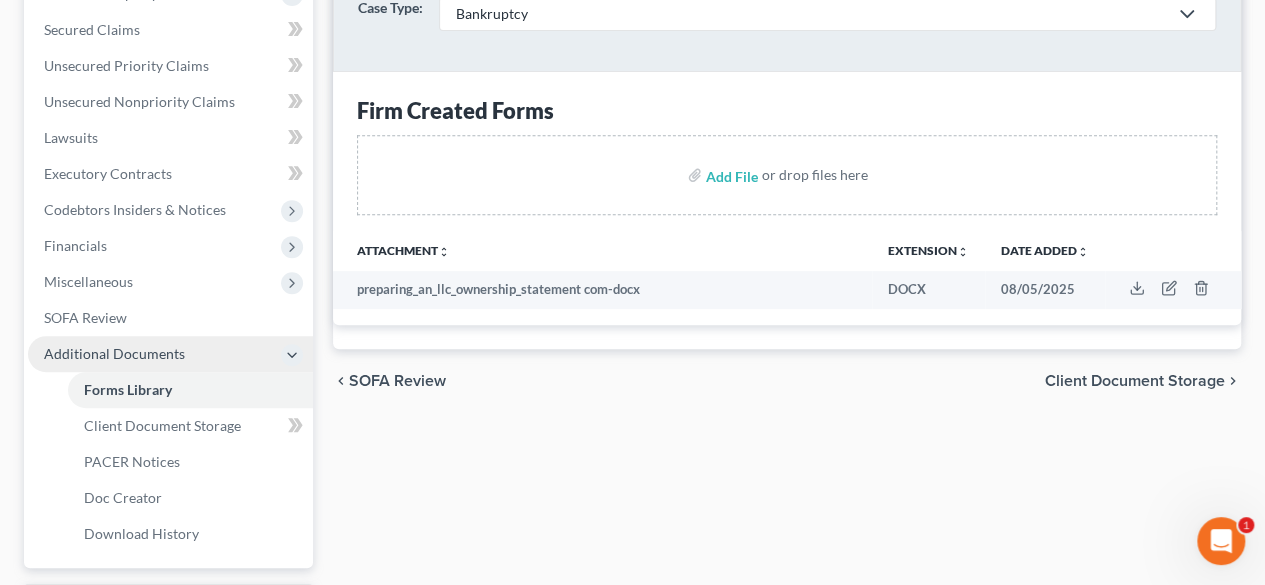 scroll, scrollTop: 344, scrollLeft: 0, axis: vertical 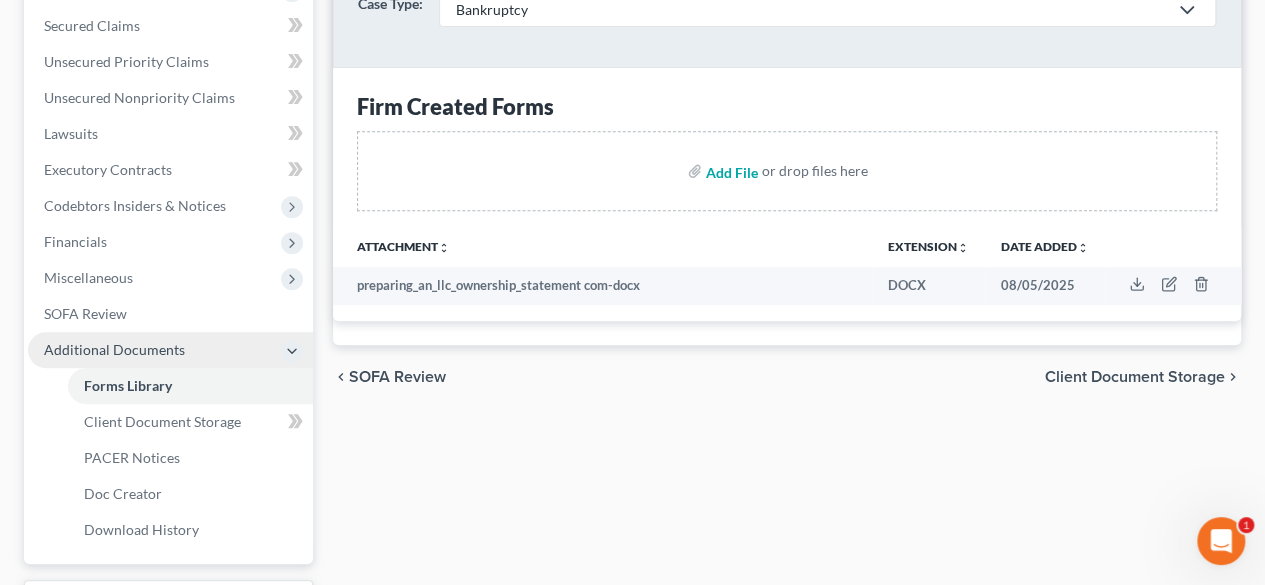 click at bounding box center (730, 171) 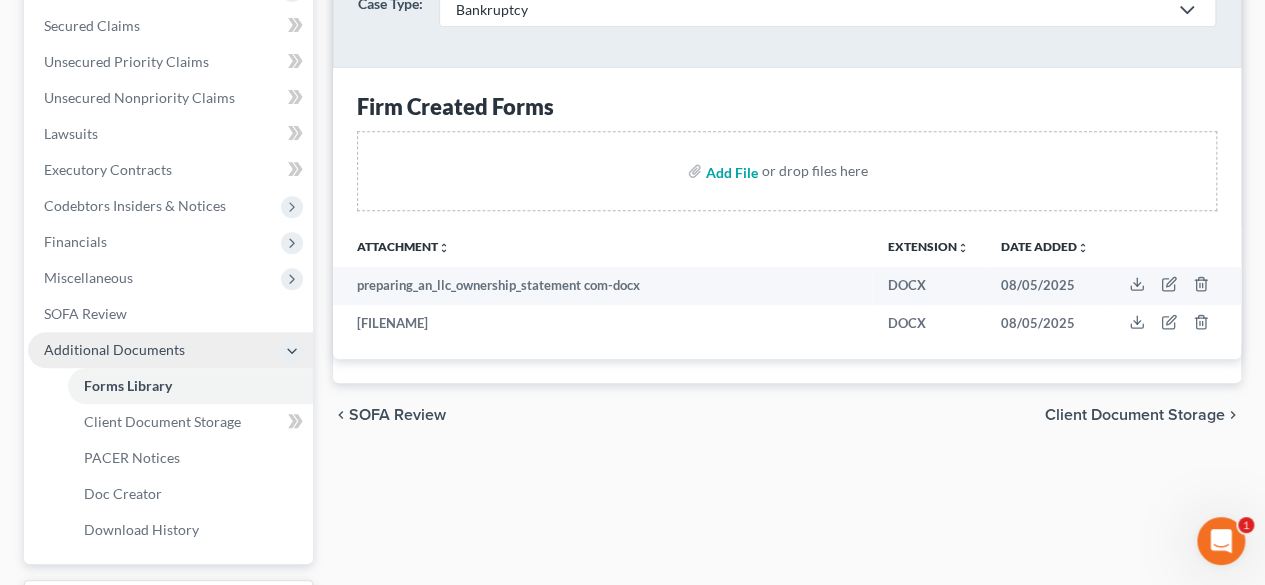click at bounding box center (730, 171) 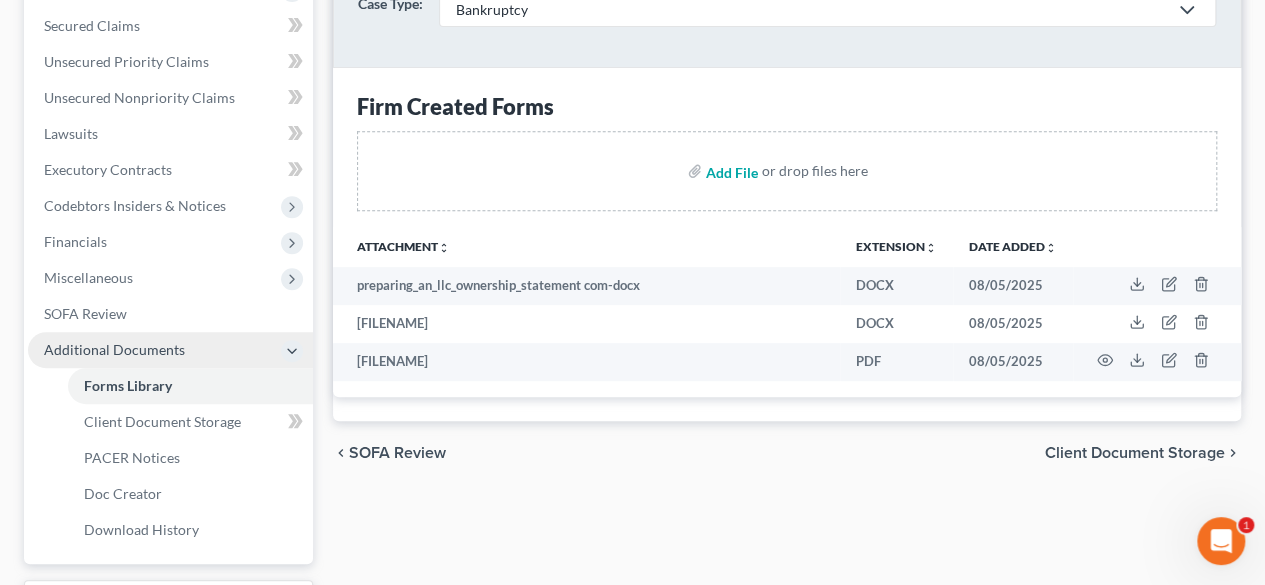 click at bounding box center [730, 171] 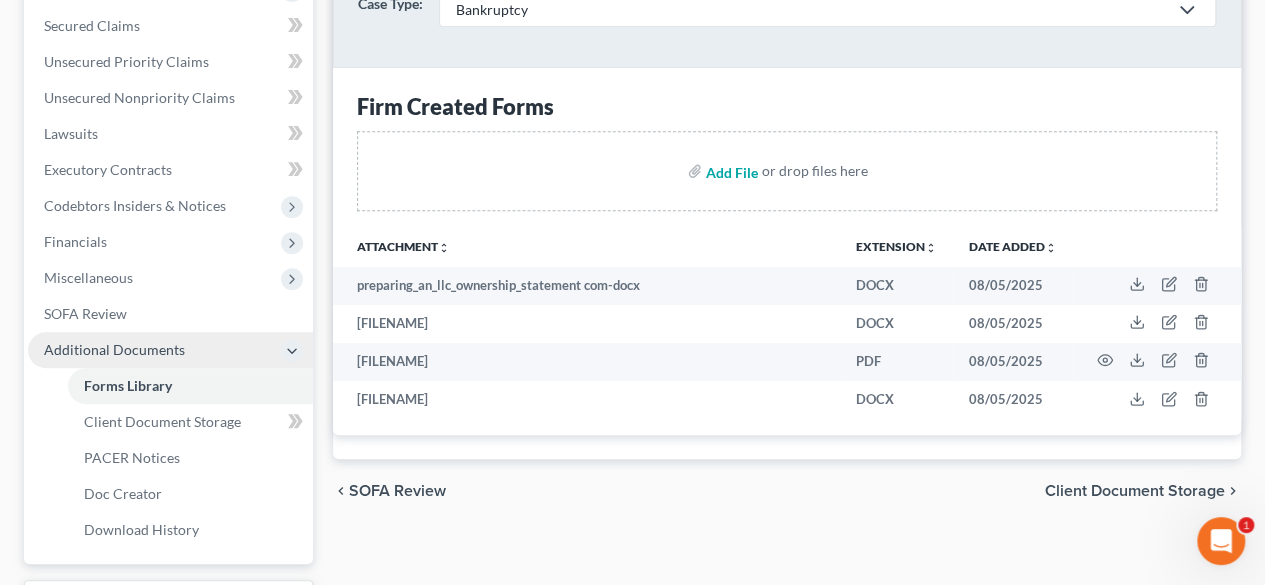 click at bounding box center [730, 171] 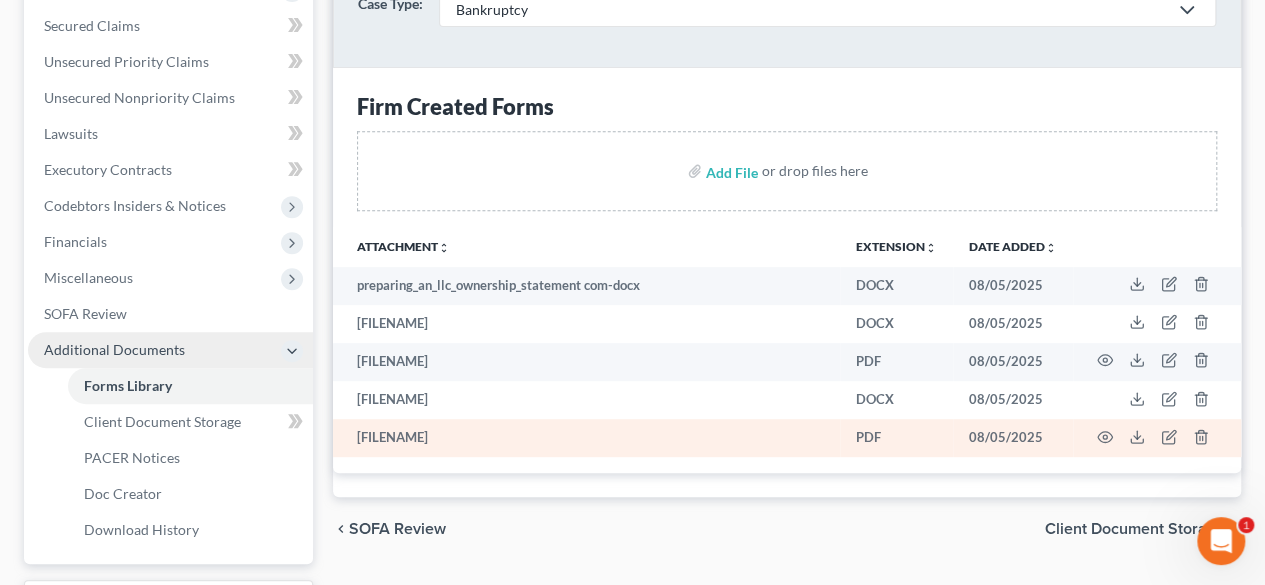 click on "scan_20250723192530-pdf" at bounding box center (586, 438) 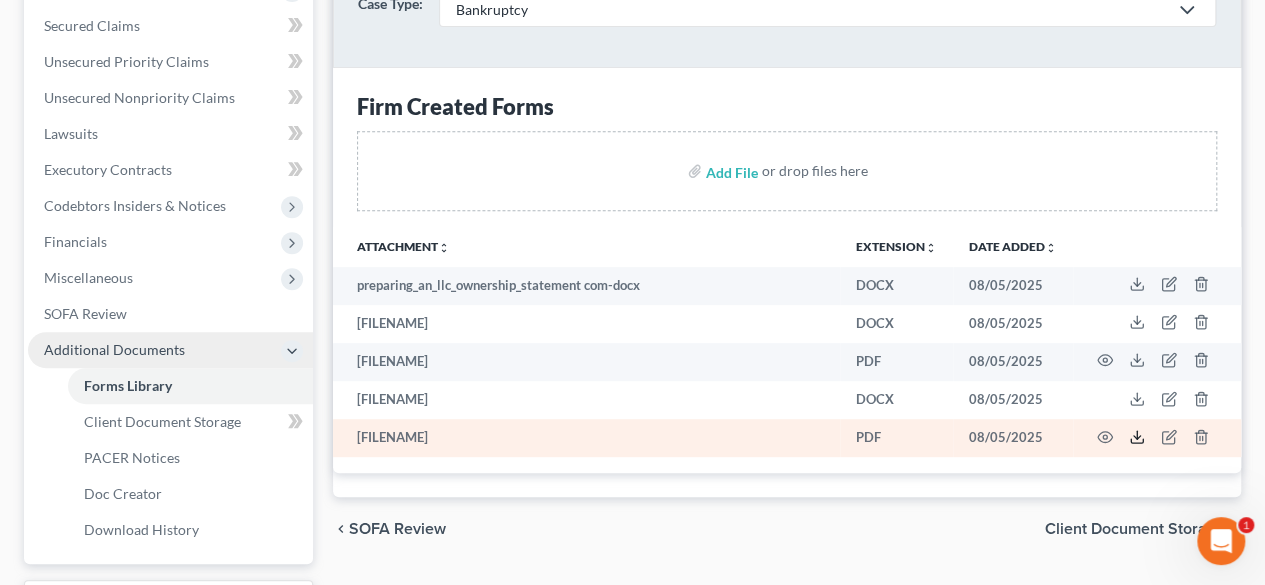 click 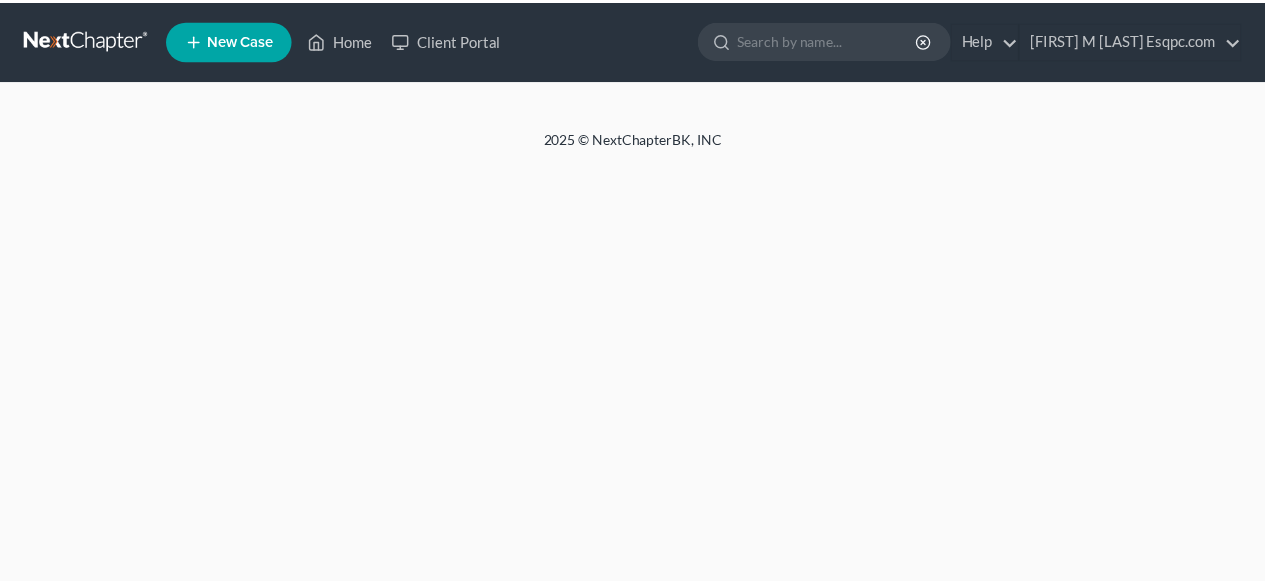 scroll, scrollTop: 0, scrollLeft: 0, axis: both 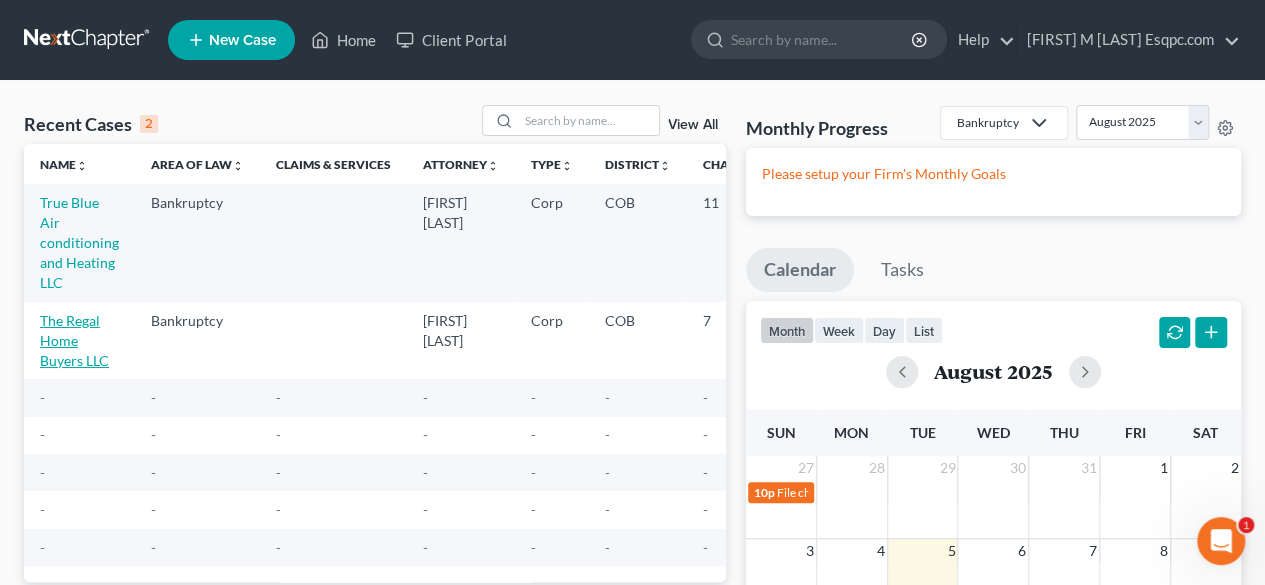 click on "The Regal Home Buyers LLC" at bounding box center [74, 340] 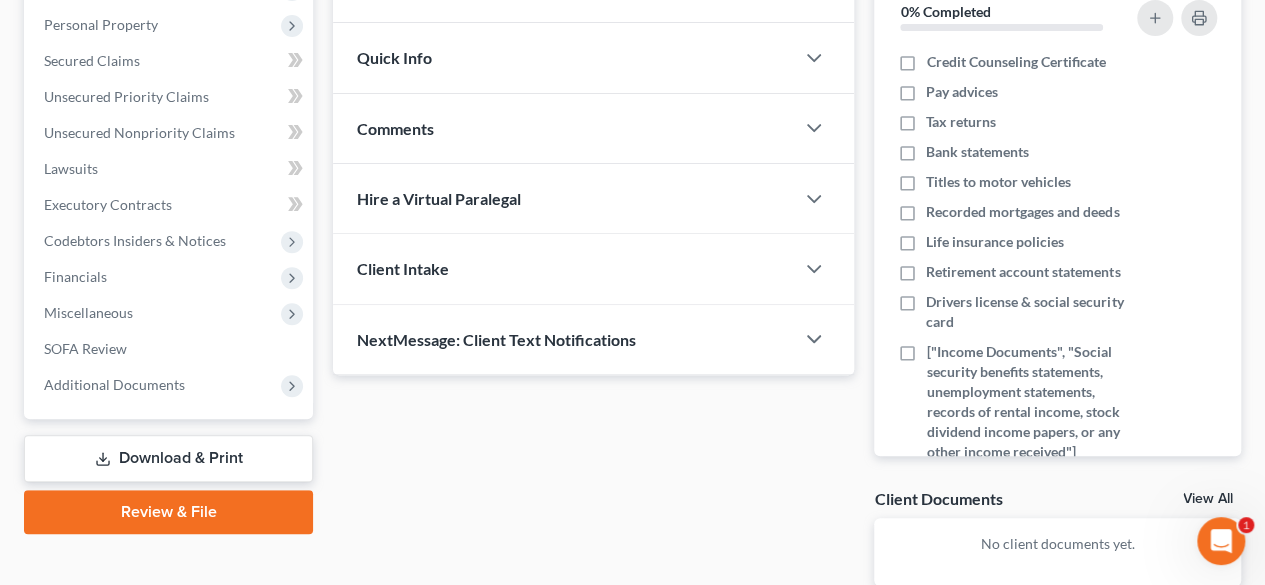 scroll, scrollTop: 321, scrollLeft: 0, axis: vertical 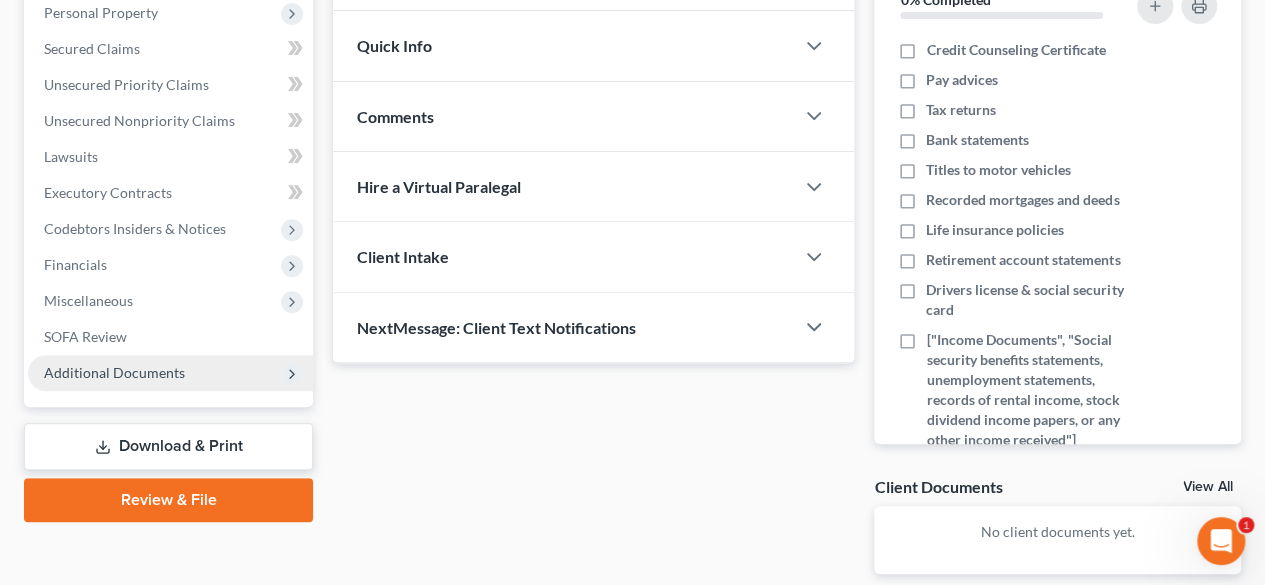 click on "Additional Documents" at bounding box center [170, 373] 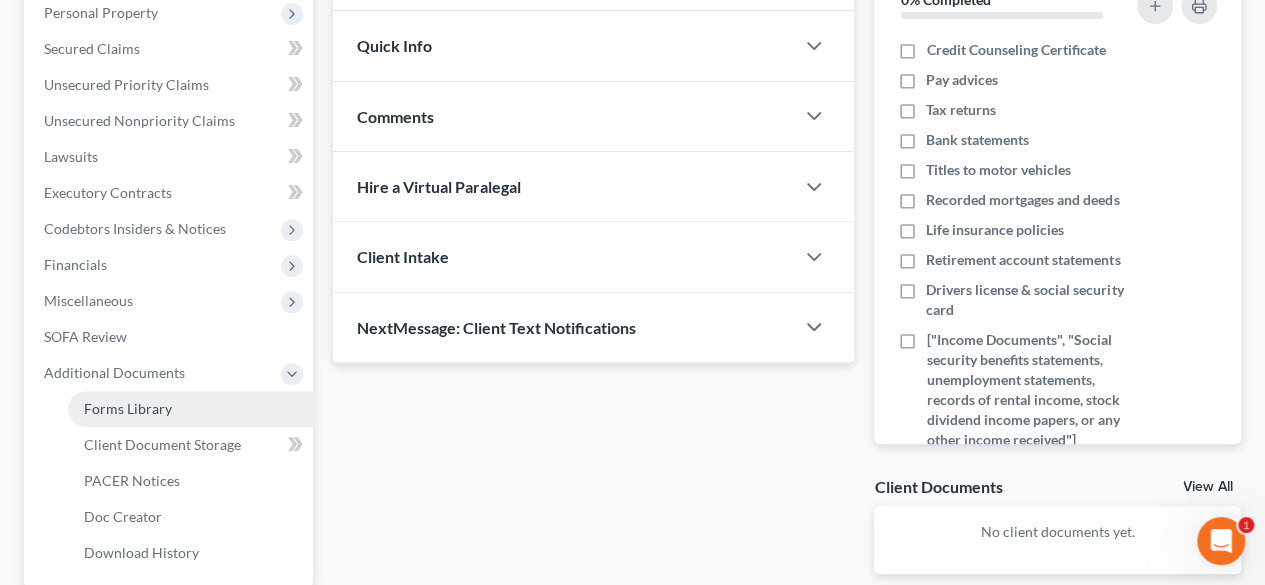 click on "Forms Library" at bounding box center [190, 409] 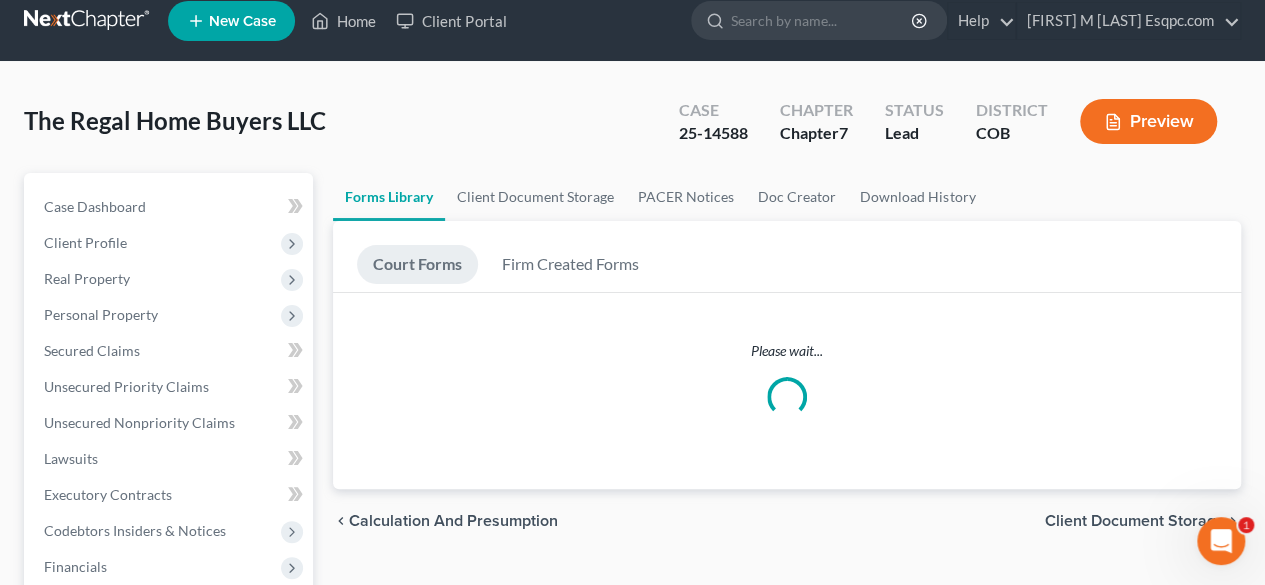 scroll, scrollTop: 0, scrollLeft: 0, axis: both 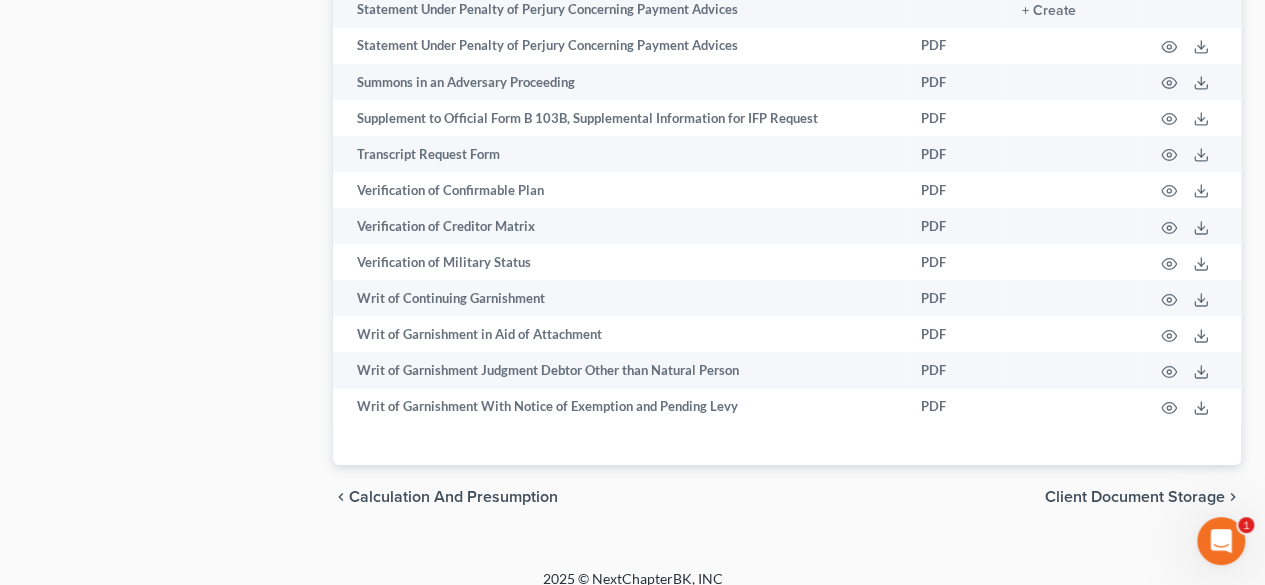 click on "Client Document Storage" at bounding box center [1135, 497] 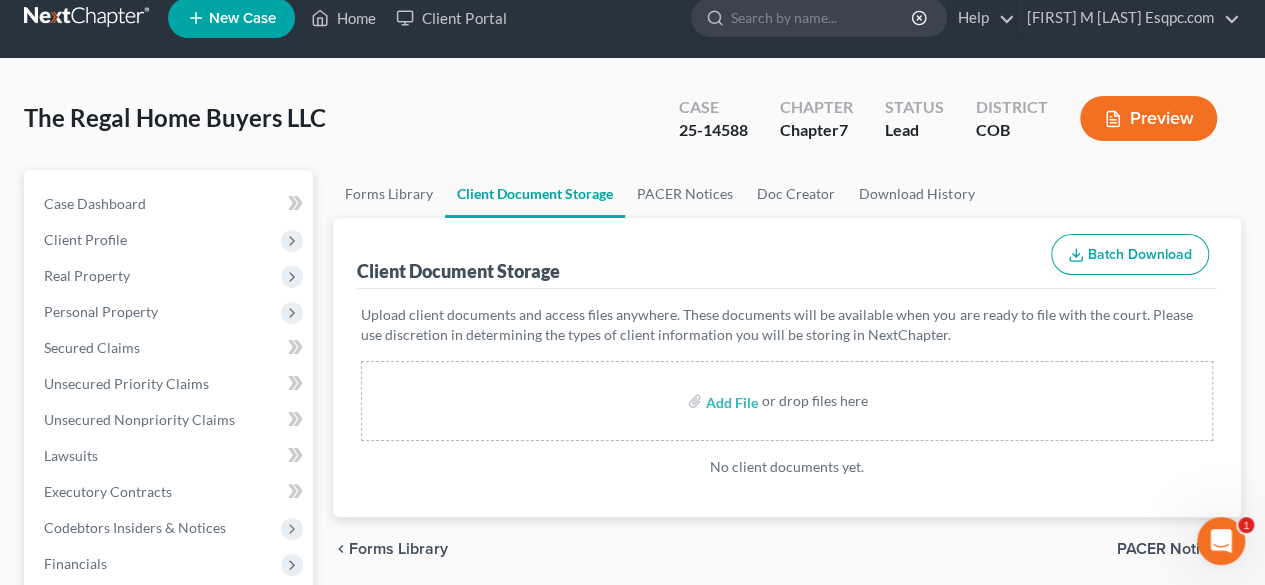 scroll, scrollTop: 0, scrollLeft: 0, axis: both 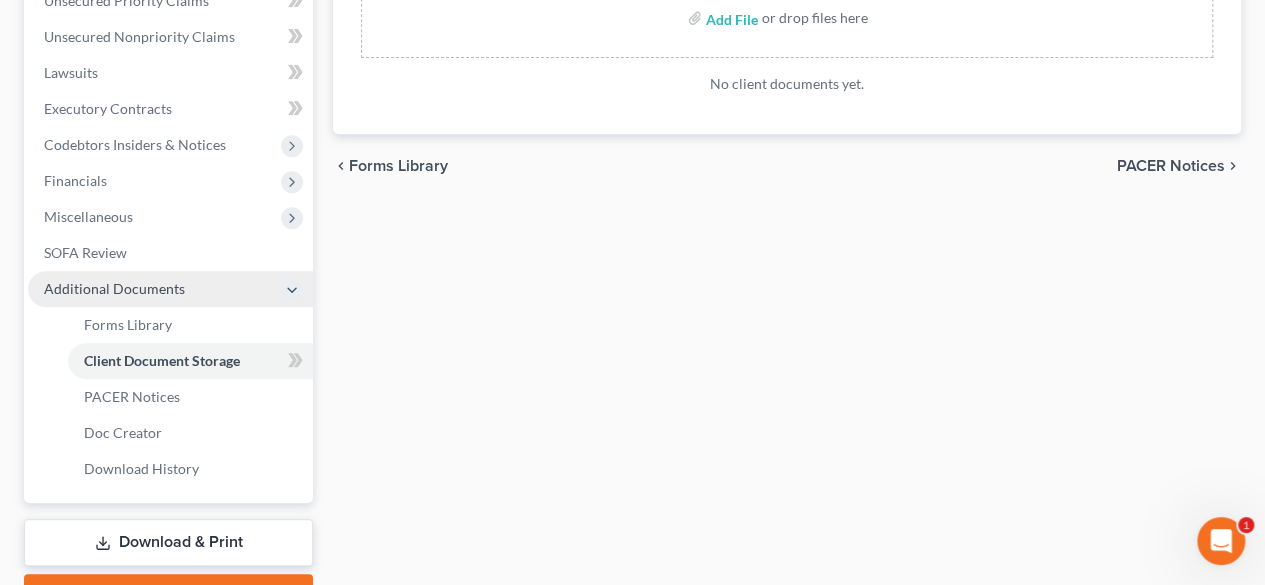 click on "Additional Documents" at bounding box center (114, 288) 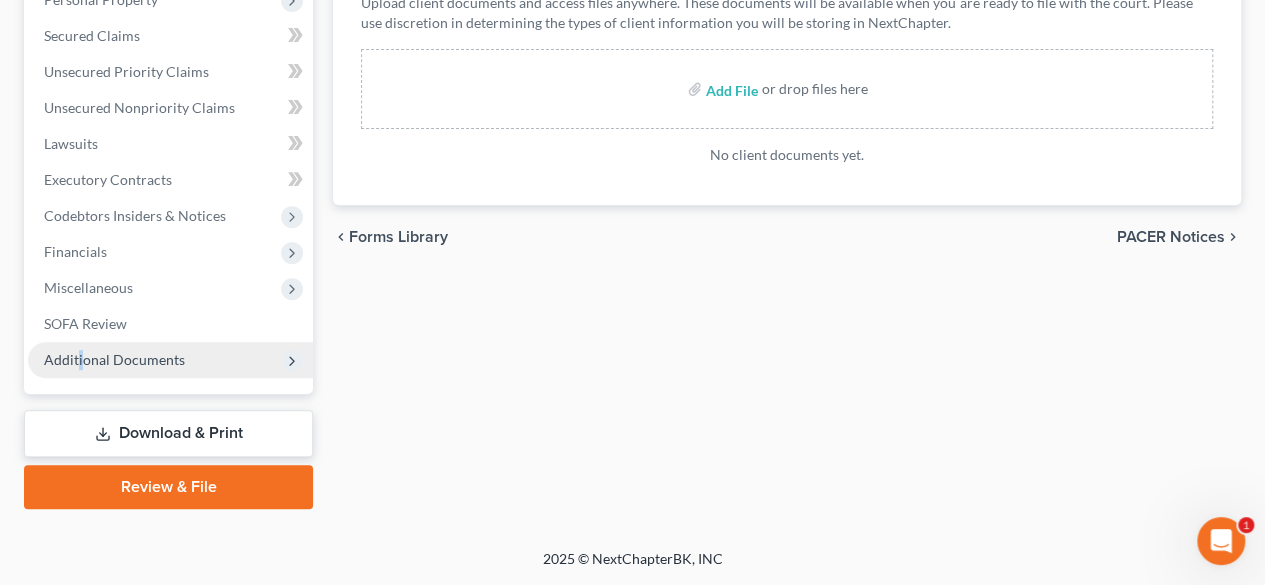scroll, scrollTop: 331, scrollLeft: 0, axis: vertical 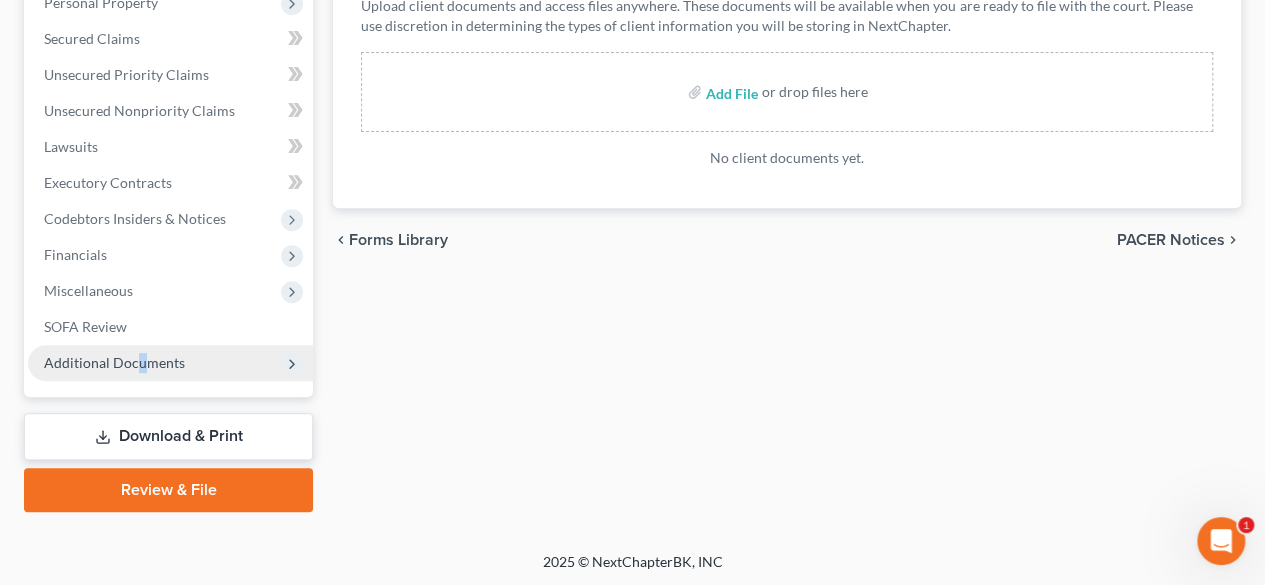 click on "Additional Documents" at bounding box center (114, 362) 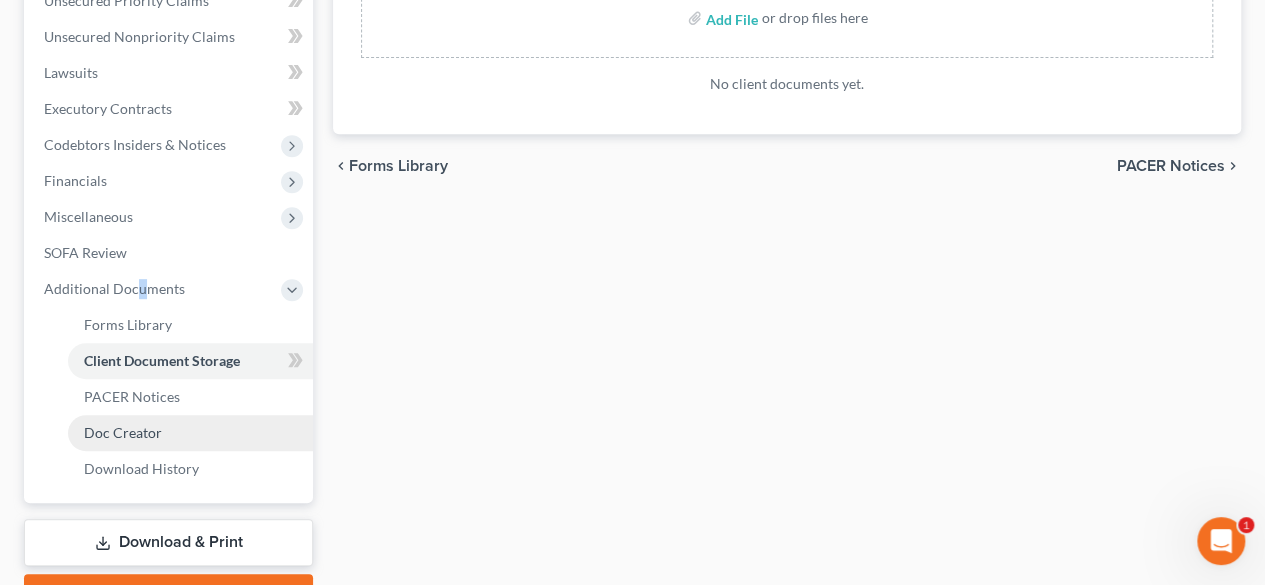 click on "Doc Creator" at bounding box center [123, 432] 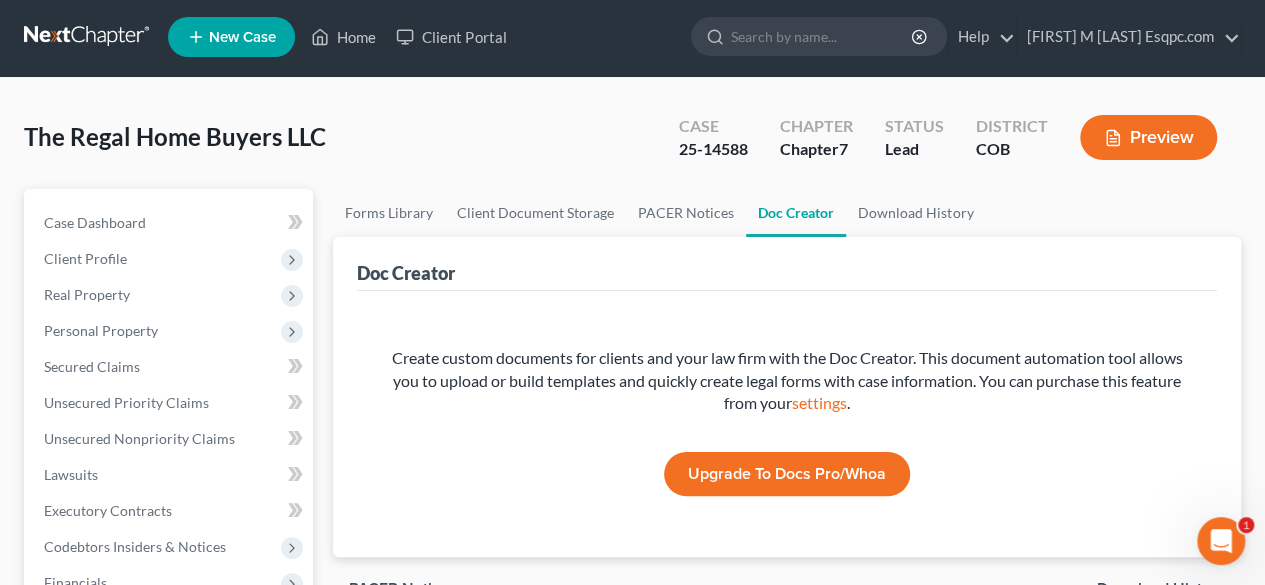 scroll, scrollTop: 0, scrollLeft: 0, axis: both 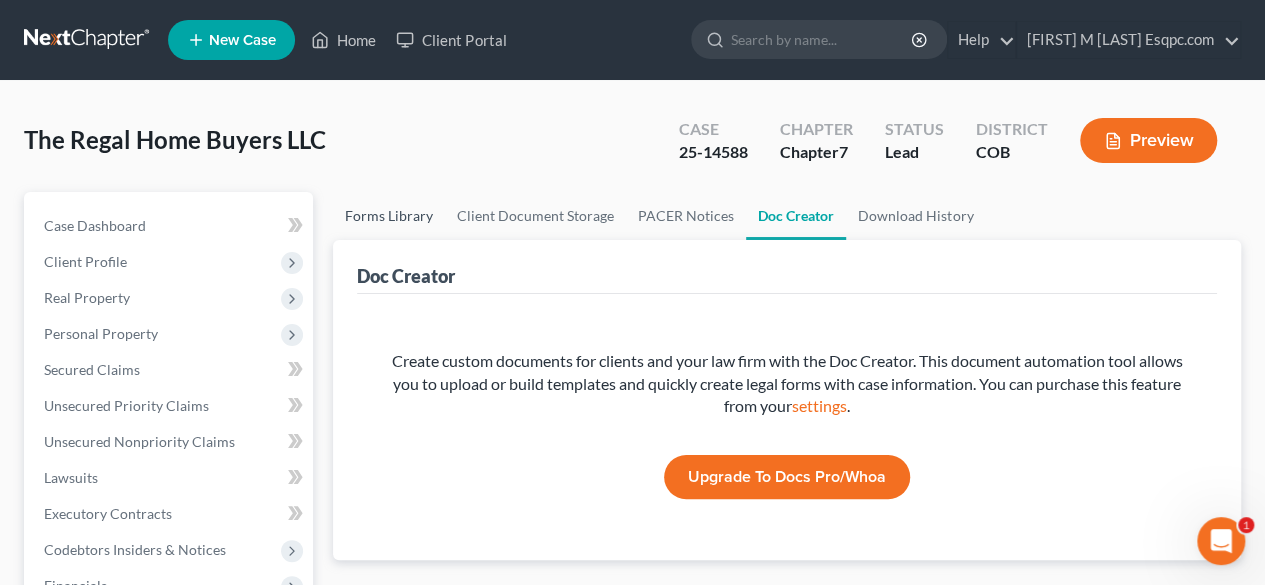 click on "Forms Library" at bounding box center [389, 216] 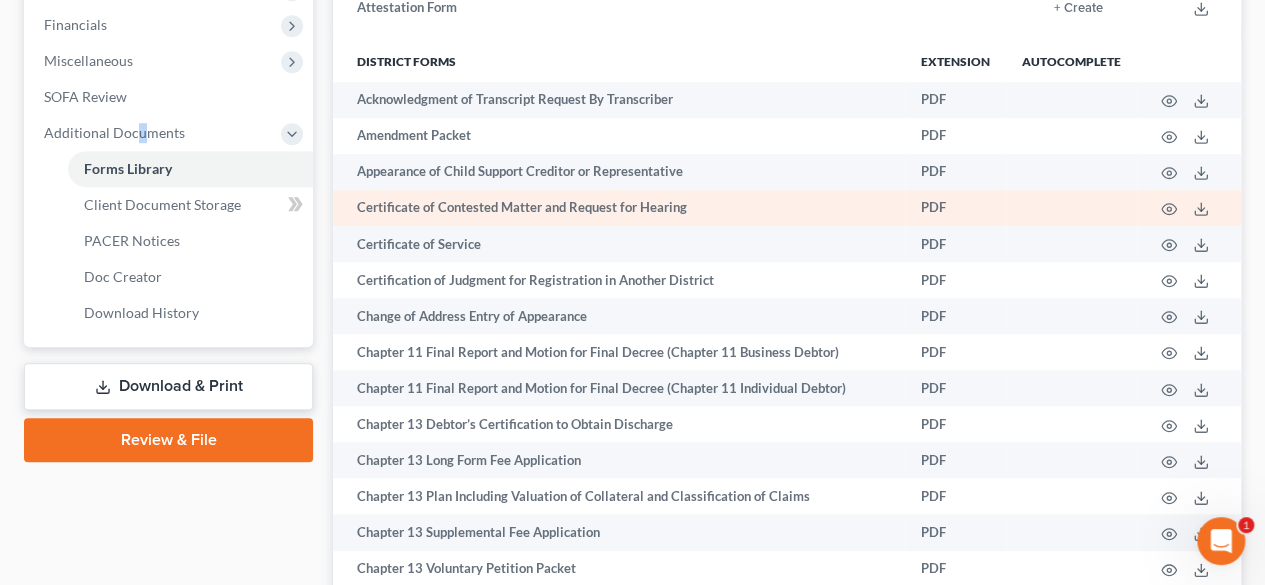 scroll, scrollTop: 566, scrollLeft: 0, axis: vertical 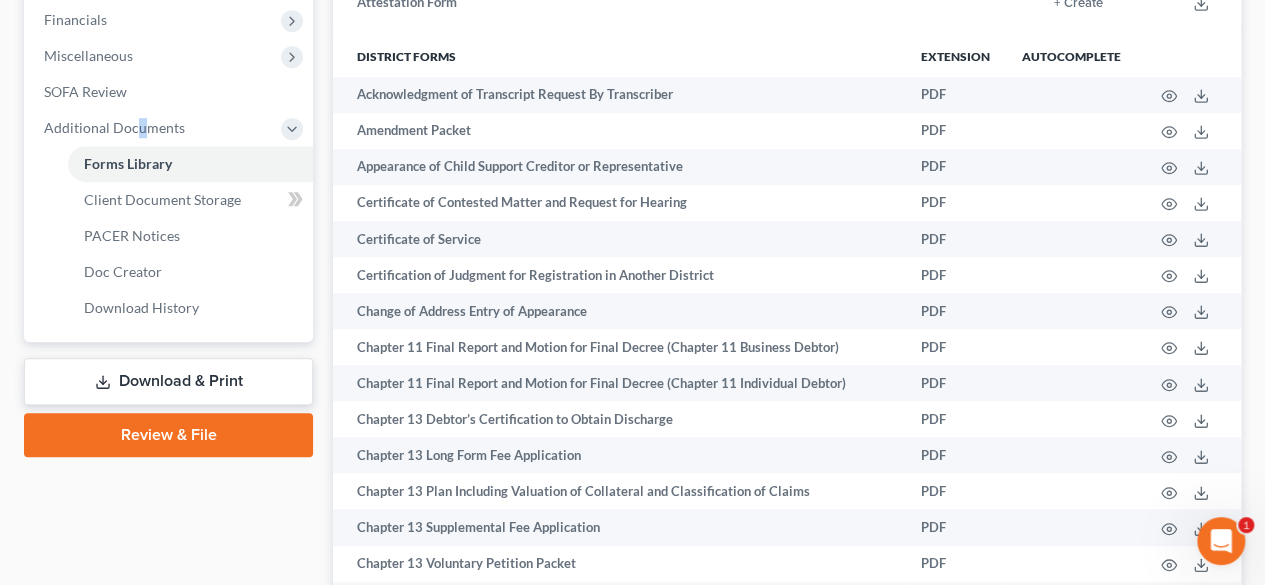 click on "Download & Print" at bounding box center [168, 381] 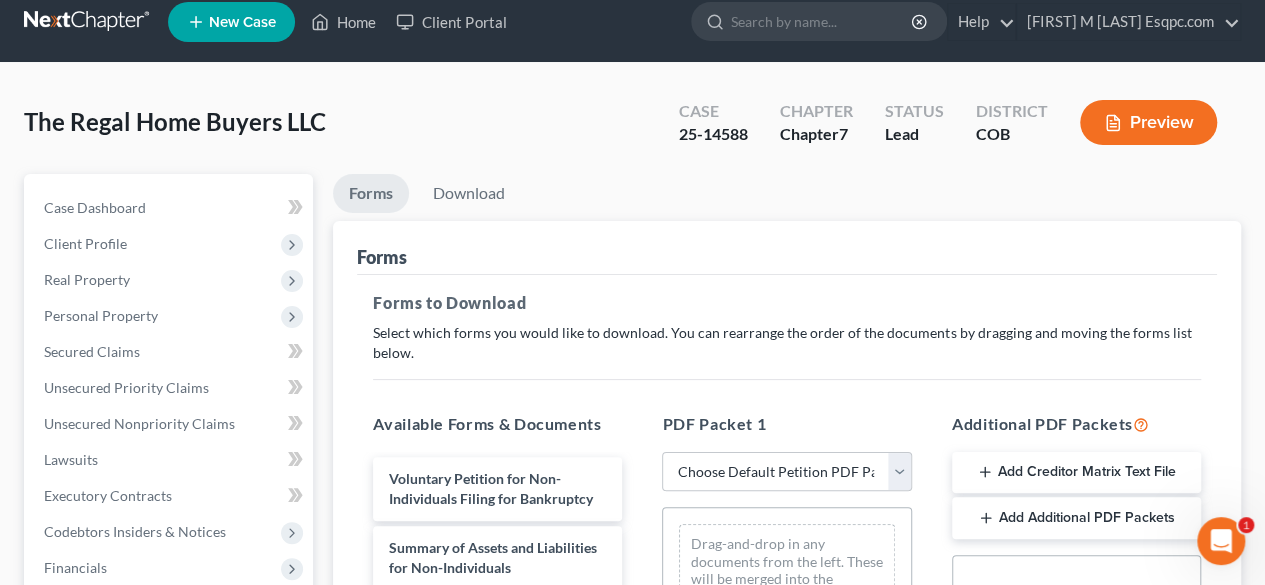 scroll, scrollTop: 0, scrollLeft: 0, axis: both 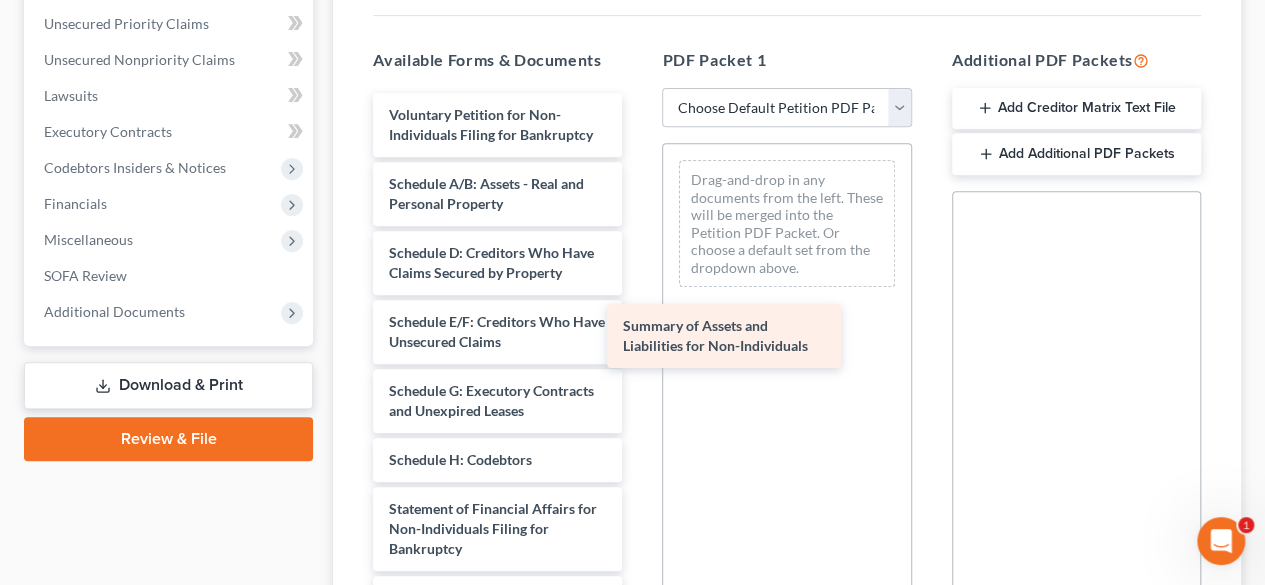 drag, startPoint x: 494, startPoint y: 197, endPoint x: 812, endPoint y: 287, distance: 330.49054 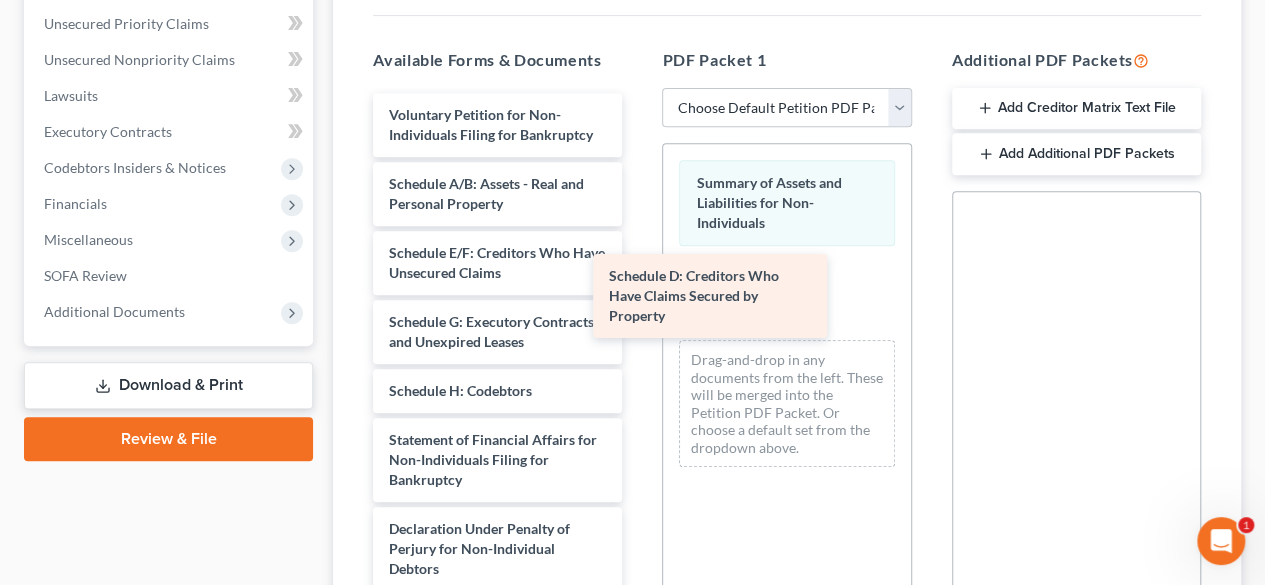 drag, startPoint x: 474, startPoint y: 272, endPoint x: 774, endPoint y: 257, distance: 300.37476 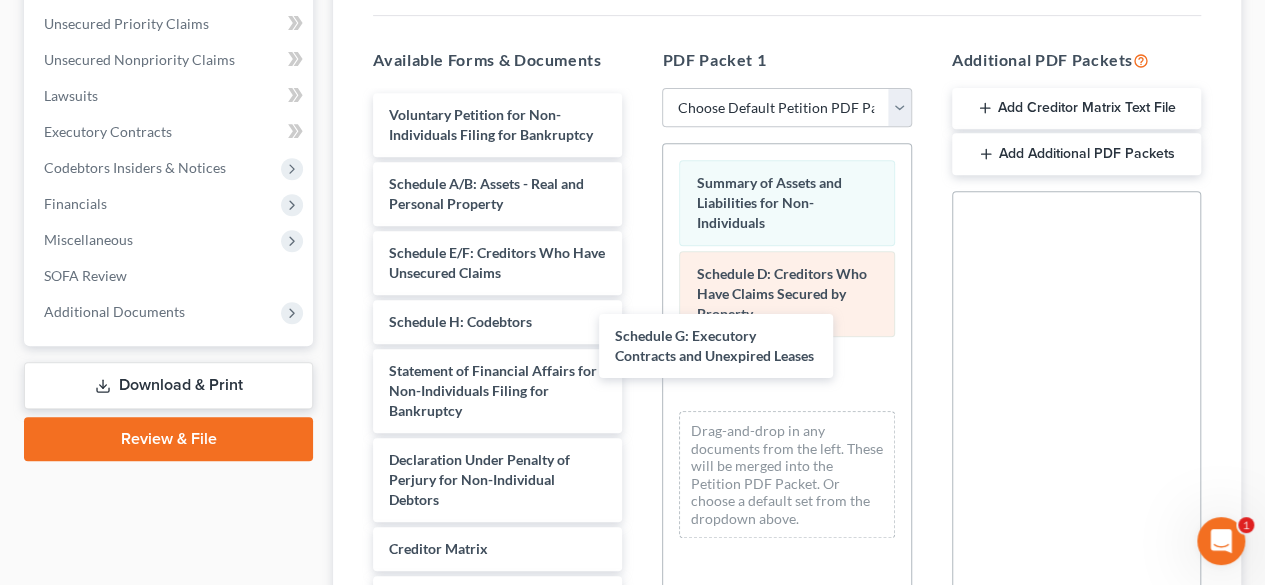 drag, startPoint x: 489, startPoint y: 337, endPoint x: 772, endPoint y: 320, distance: 283.51013 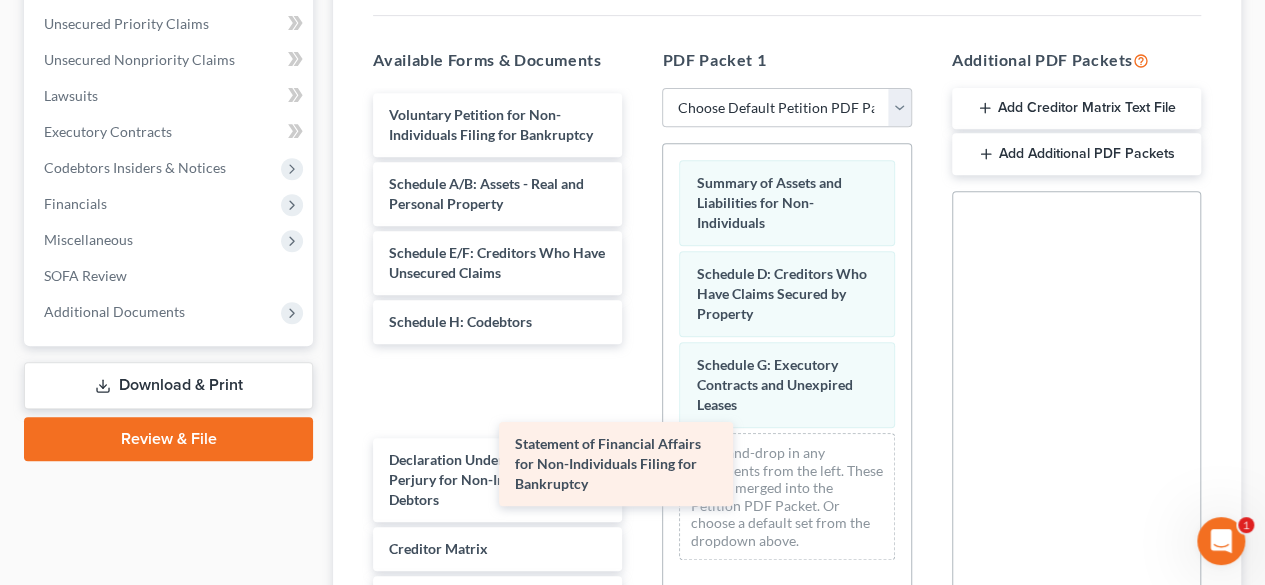 drag, startPoint x: 478, startPoint y: 397, endPoint x: 797, endPoint y: 449, distance: 323.21045 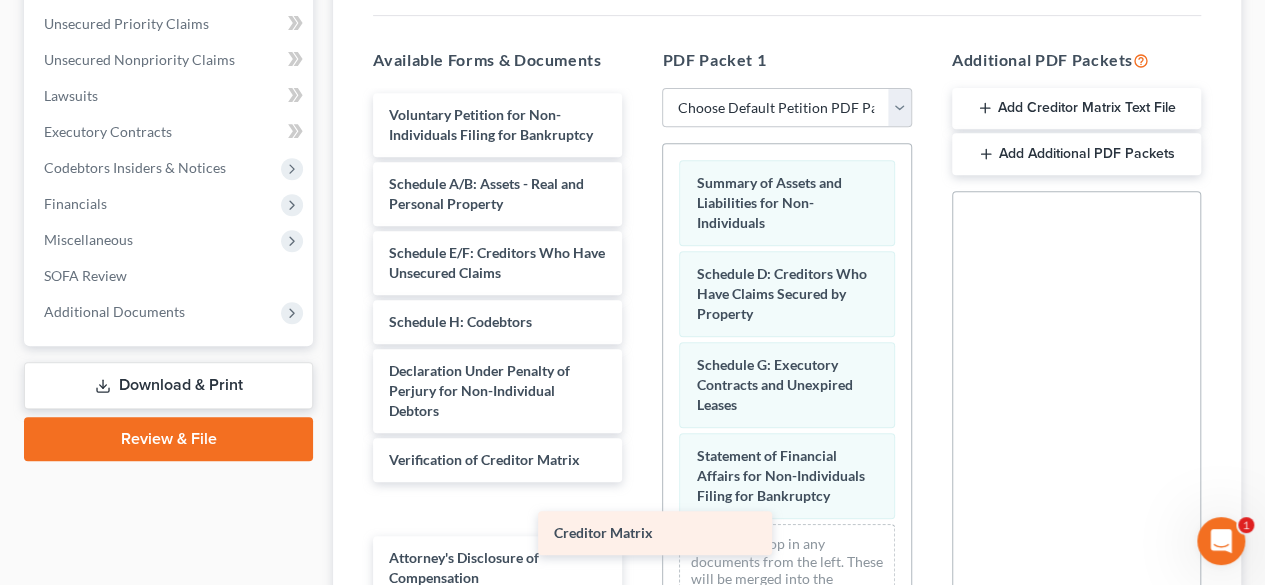 drag, startPoint x: 476, startPoint y: 476, endPoint x: 709, endPoint y: 550, distance: 244.46881 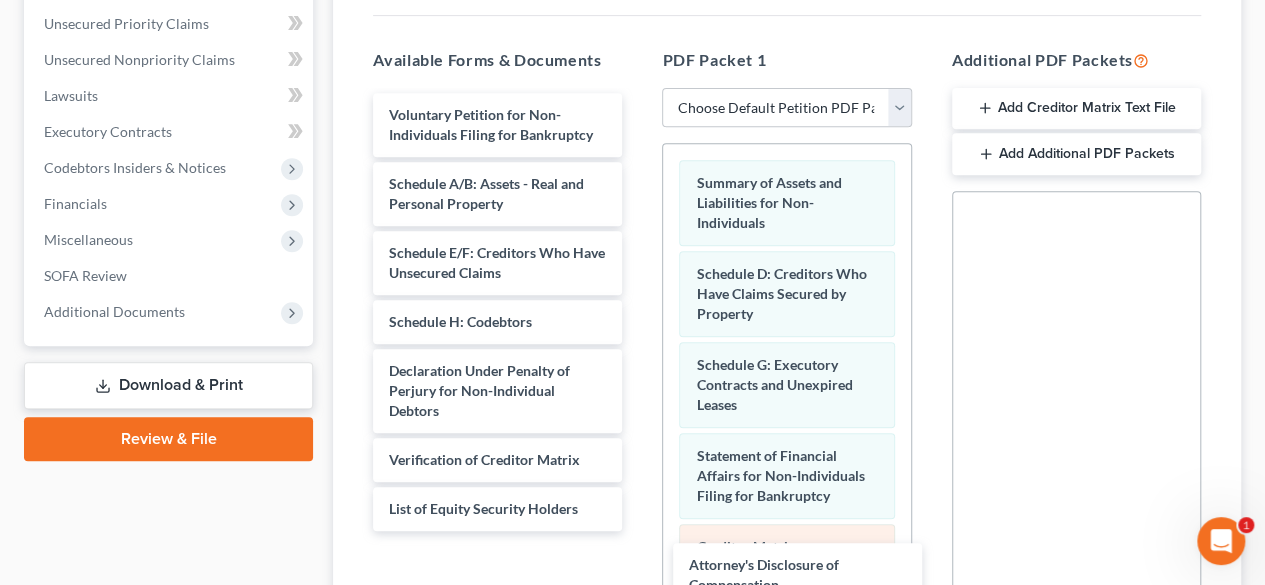 drag, startPoint x: 516, startPoint y: 505, endPoint x: 835, endPoint y: 544, distance: 321.37518 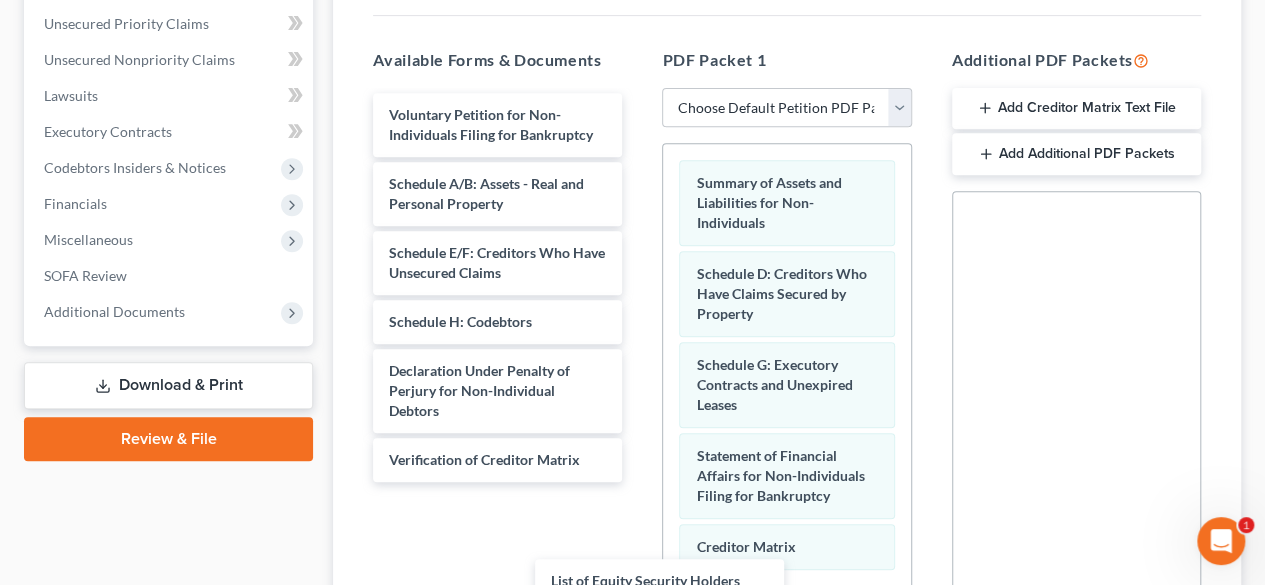 drag, startPoint x: 560, startPoint y: 502, endPoint x: 816, endPoint y: 593, distance: 271.69284 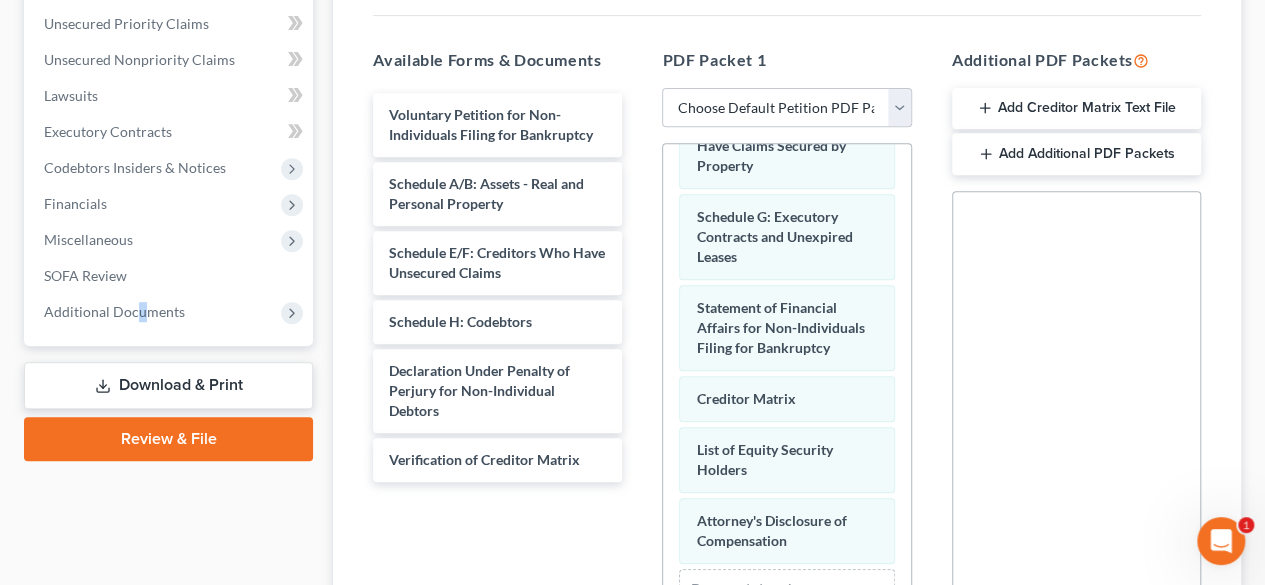 scroll, scrollTop: 162, scrollLeft: 0, axis: vertical 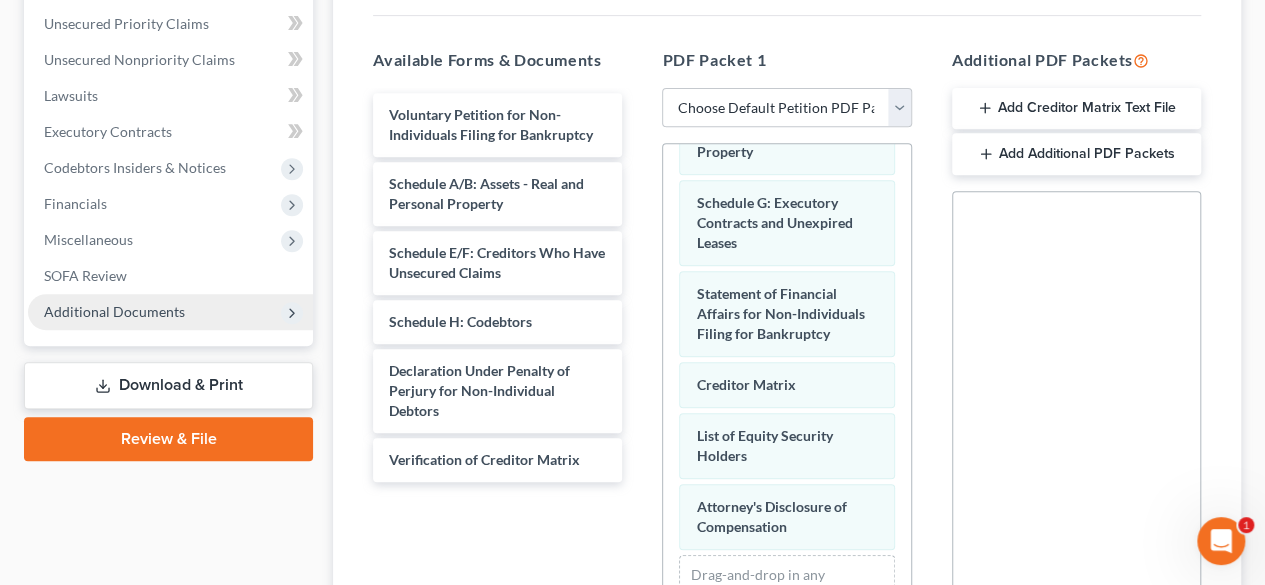 click 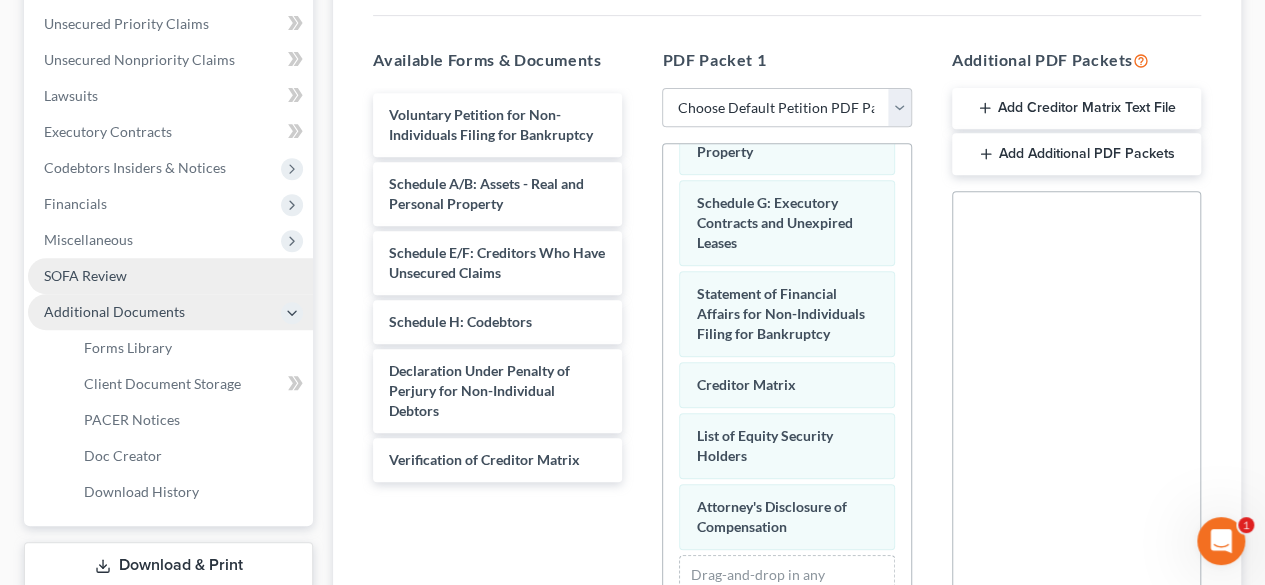 click on "SOFA Review" at bounding box center [85, 275] 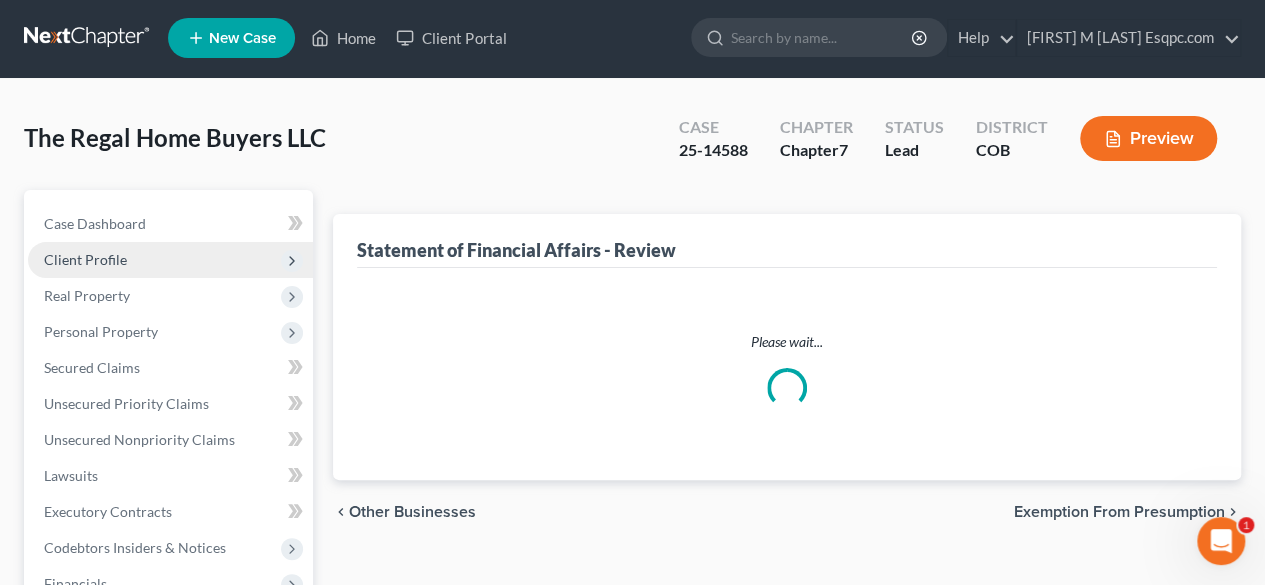 scroll, scrollTop: 0, scrollLeft: 0, axis: both 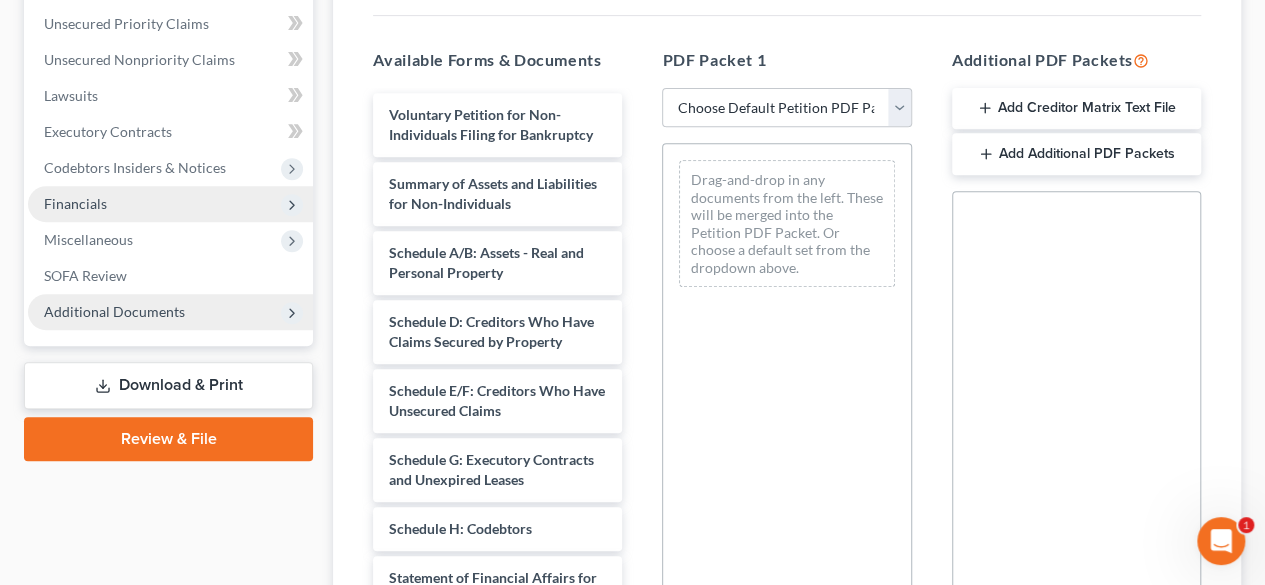 click on "Financials" at bounding box center (75, 203) 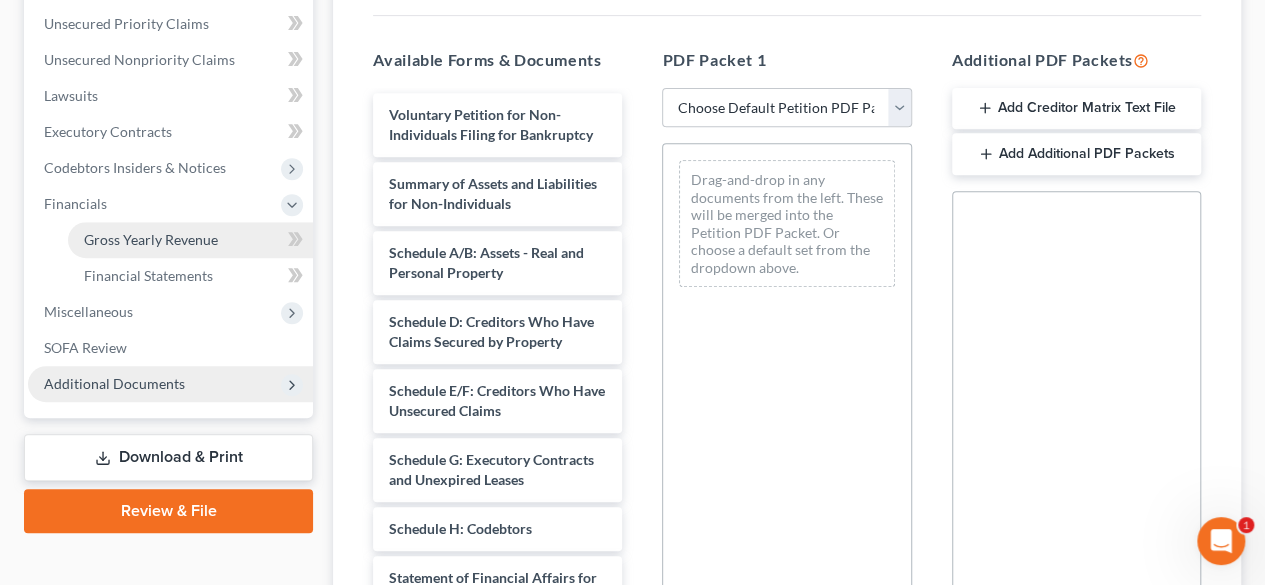 click on "Gross Yearly Revenue" at bounding box center (151, 239) 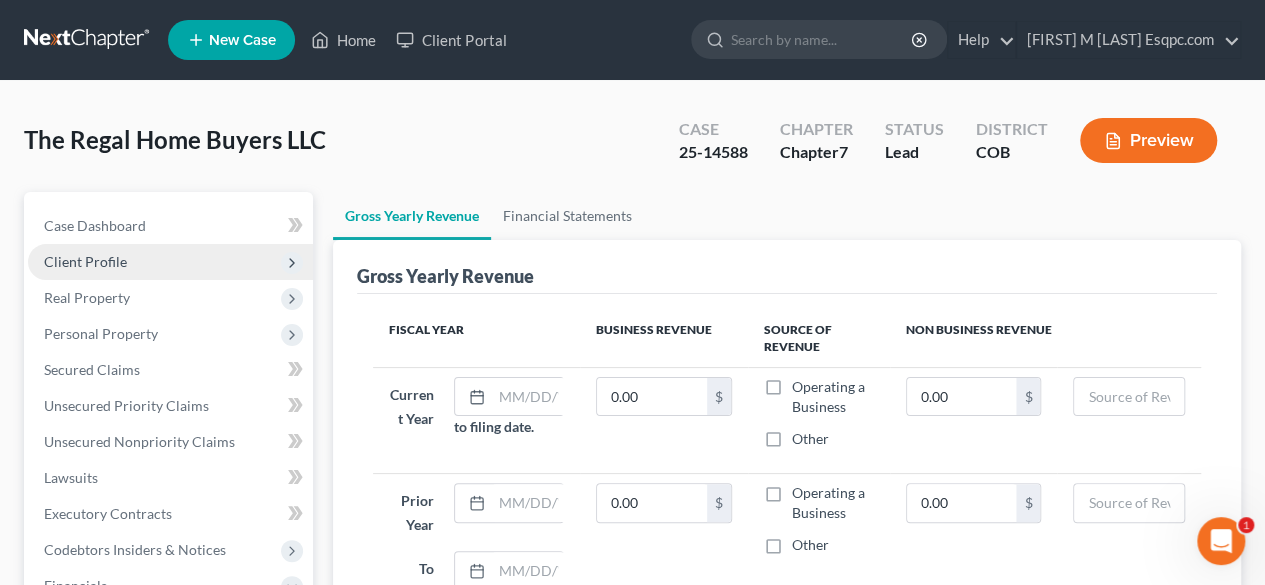 scroll, scrollTop: 0, scrollLeft: 0, axis: both 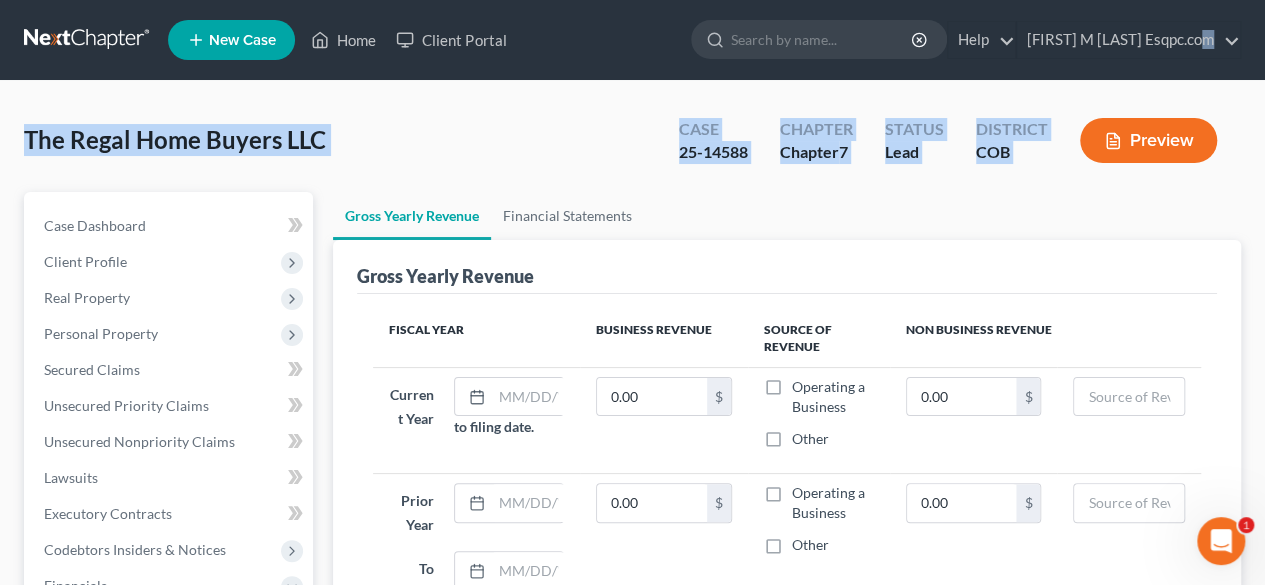 drag, startPoint x: 1264, startPoint y: 78, endPoint x: 1276, endPoint y: 123, distance: 46.572525 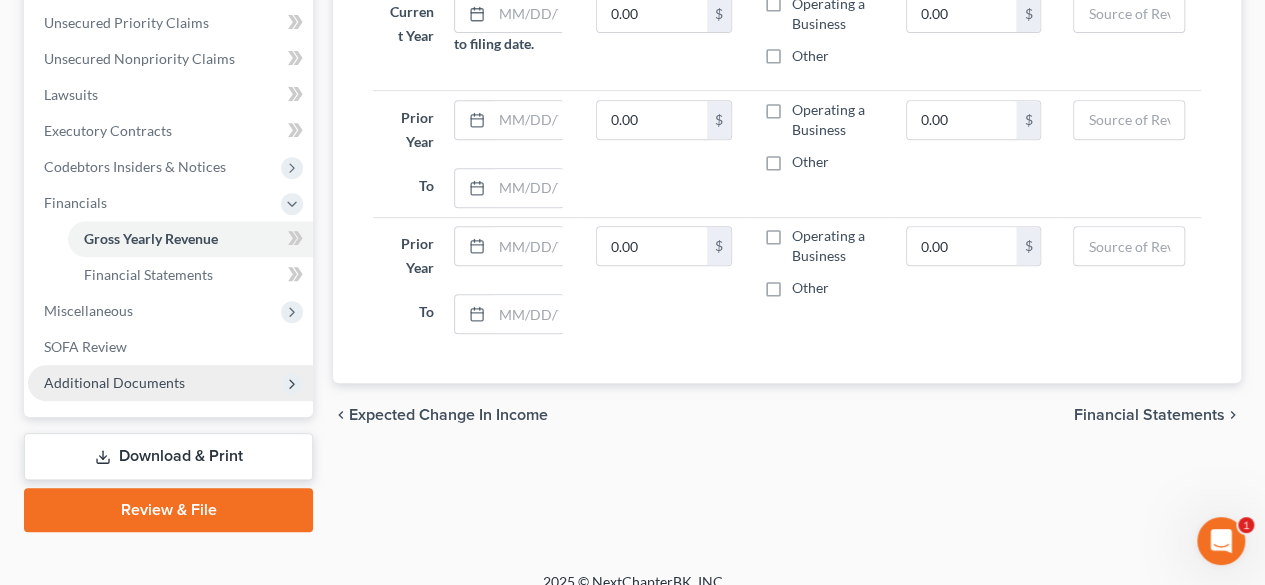 scroll, scrollTop: 403, scrollLeft: 0, axis: vertical 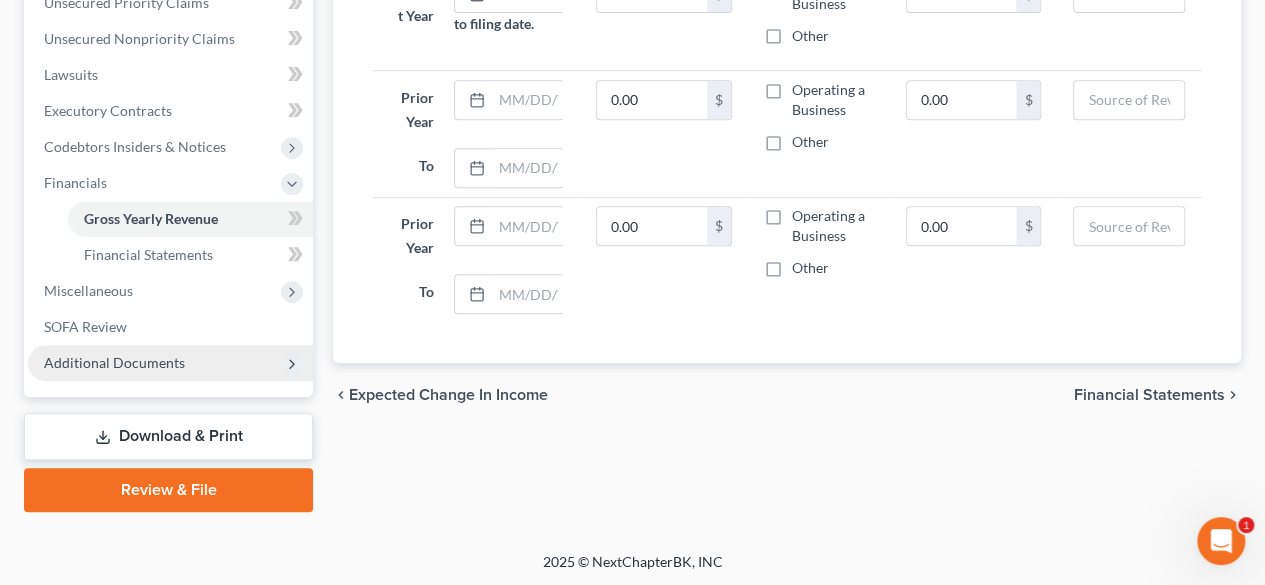click on "Review & File" at bounding box center [168, 490] 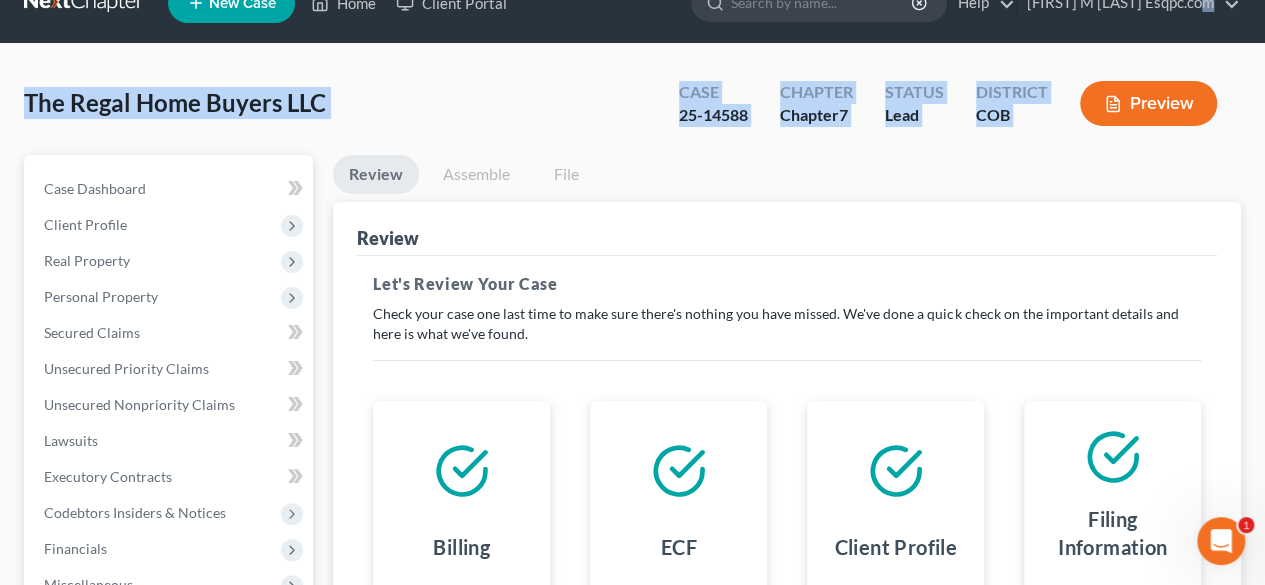 scroll, scrollTop: 0, scrollLeft: 0, axis: both 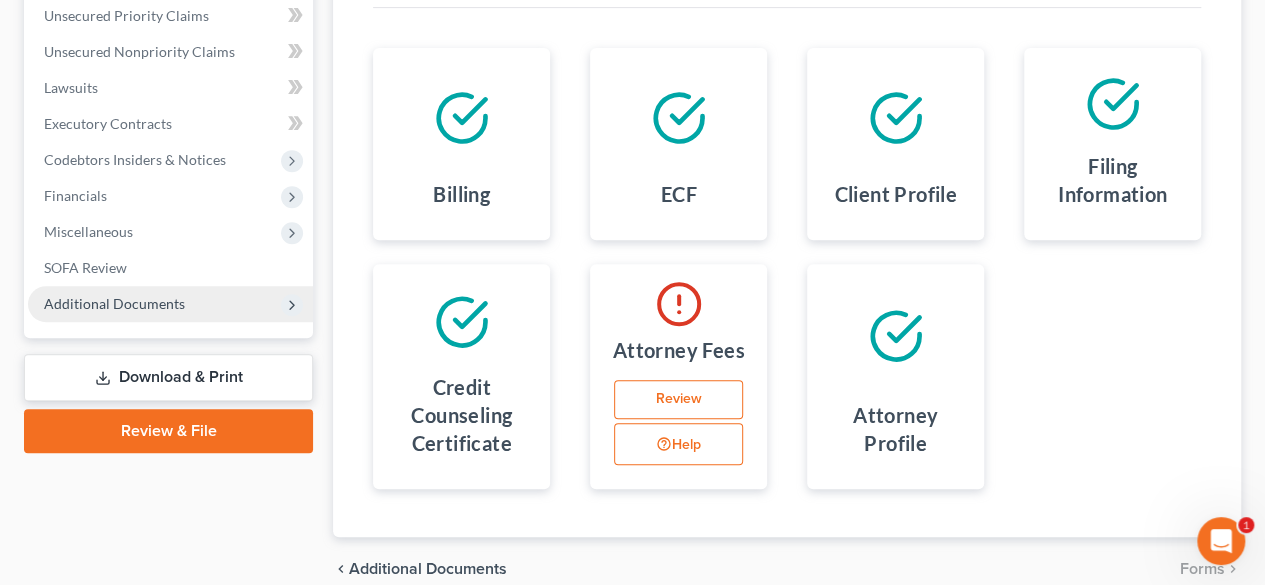 click at bounding box center (461, 118) 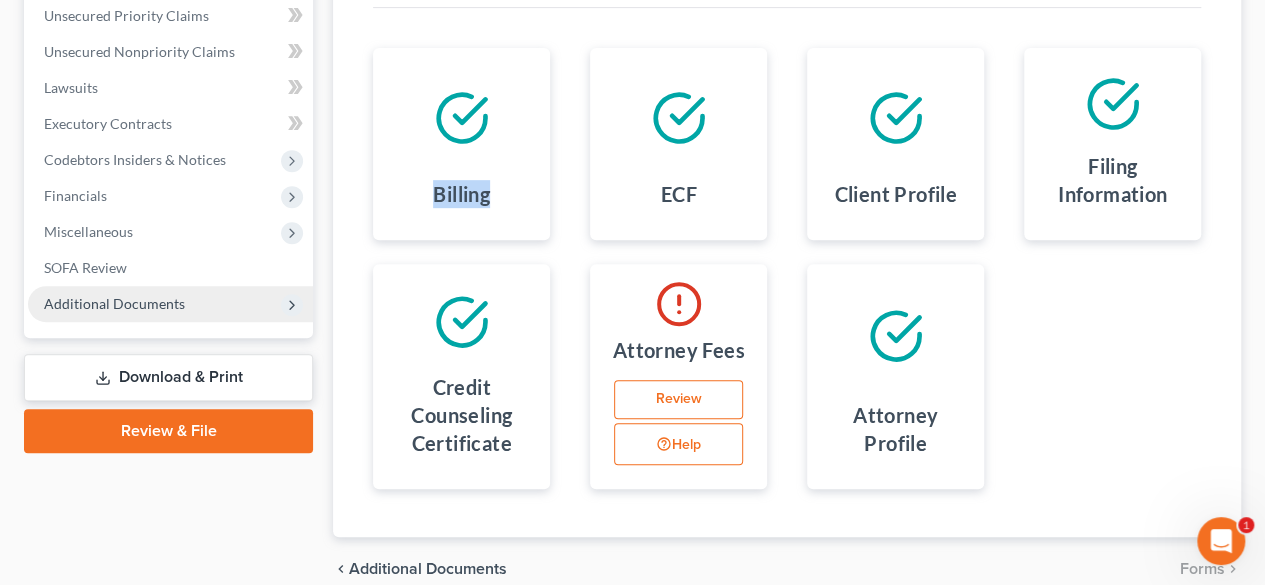 click 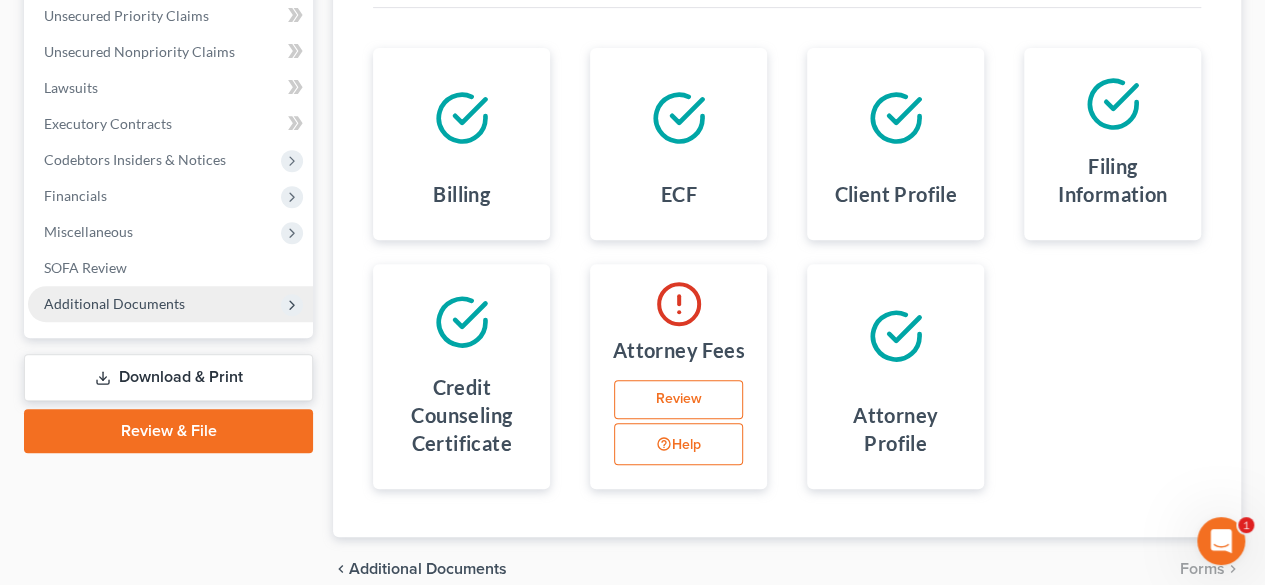 click 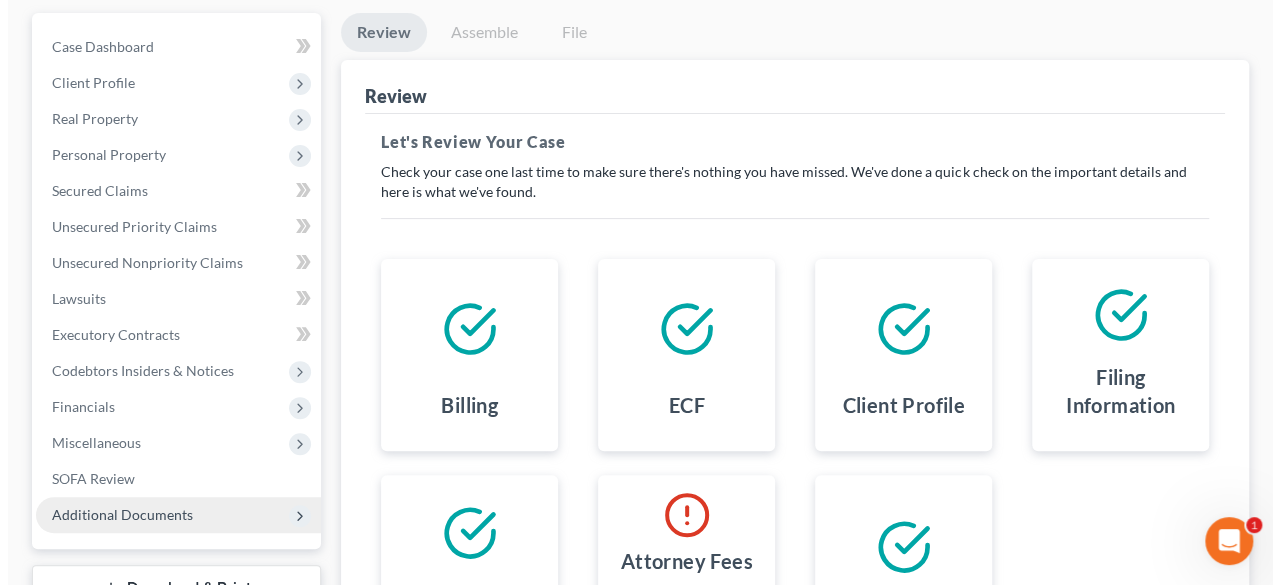 scroll, scrollTop: 121, scrollLeft: 0, axis: vertical 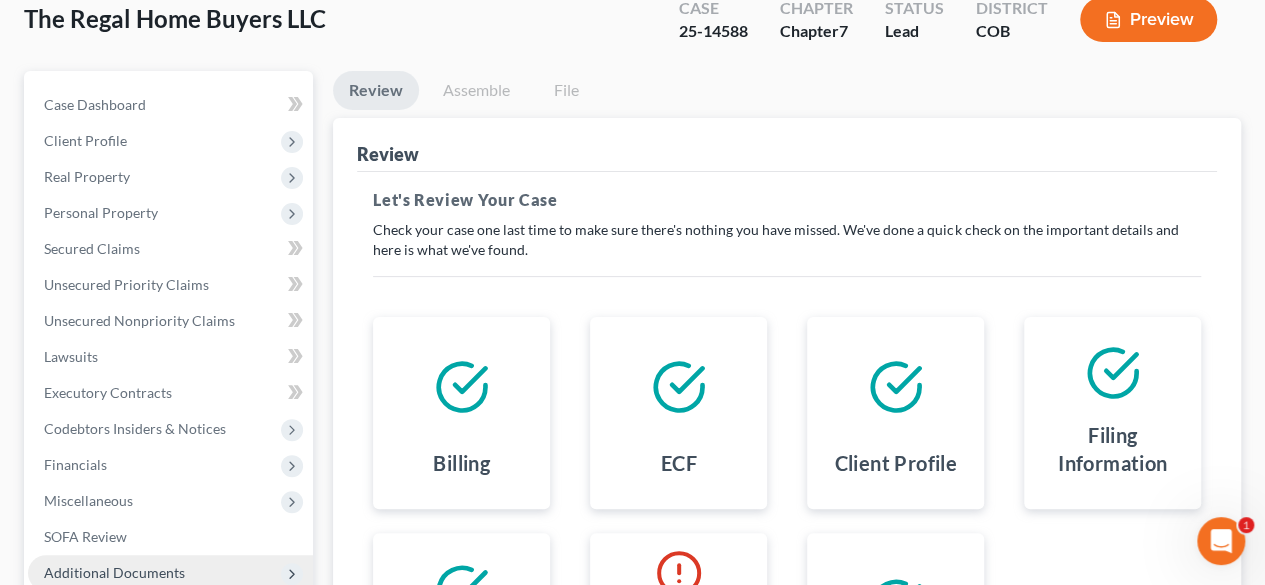 click on "Preview" at bounding box center (1148, 19) 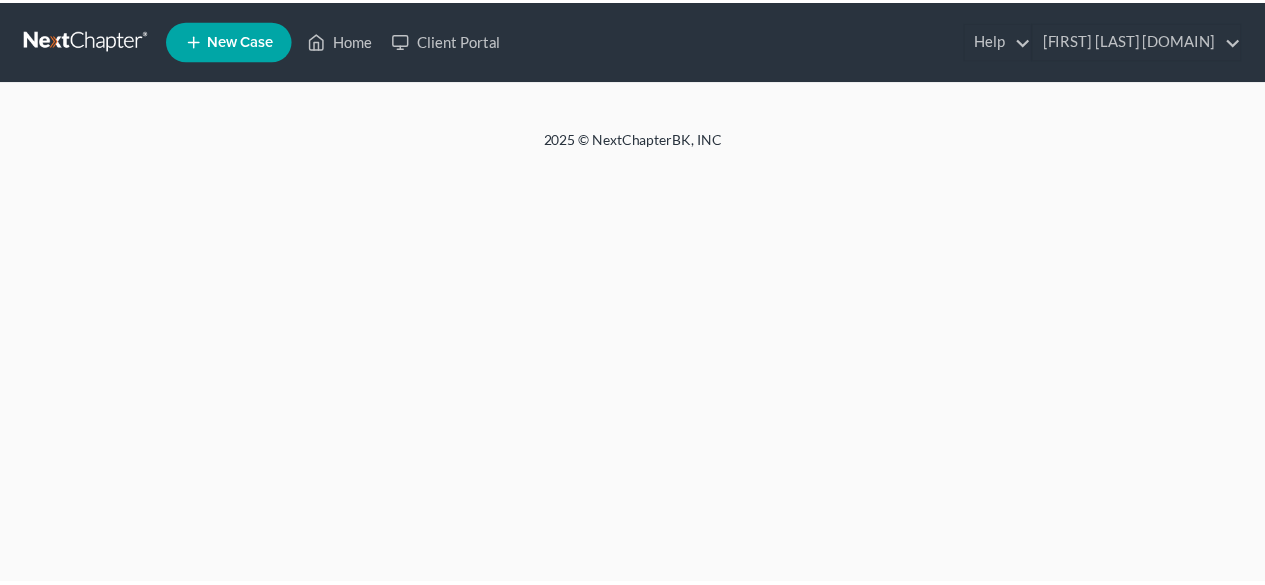 scroll, scrollTop: 0, scrollLeft: 0, axis: both 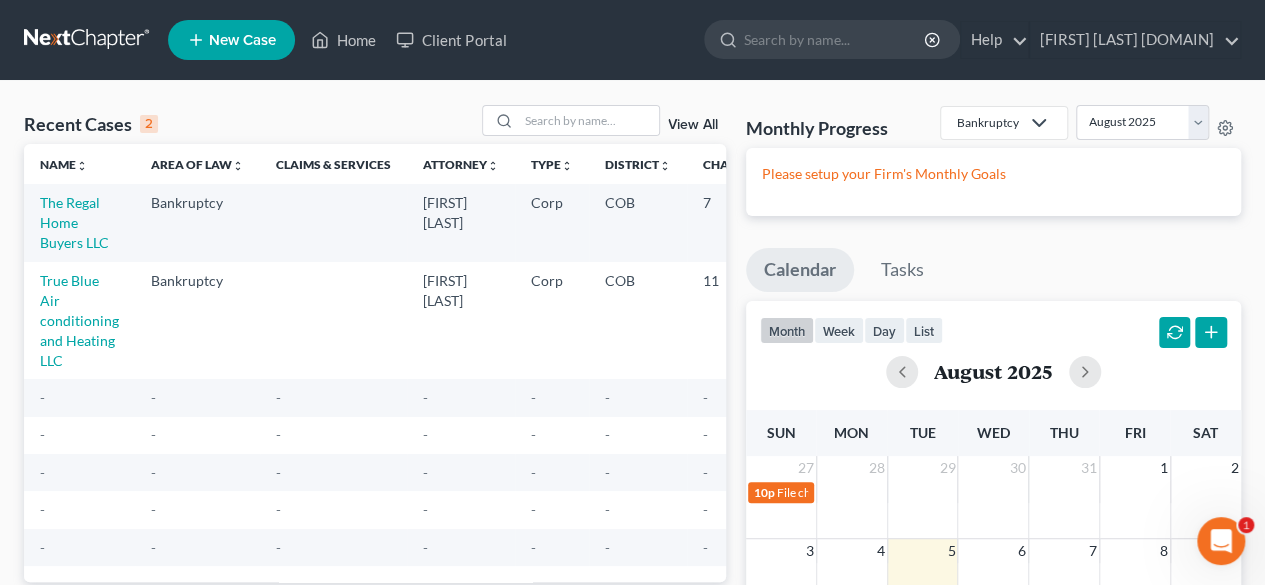 click on "The Regal Home Buyers LLC" at bounding box center (79, 222) 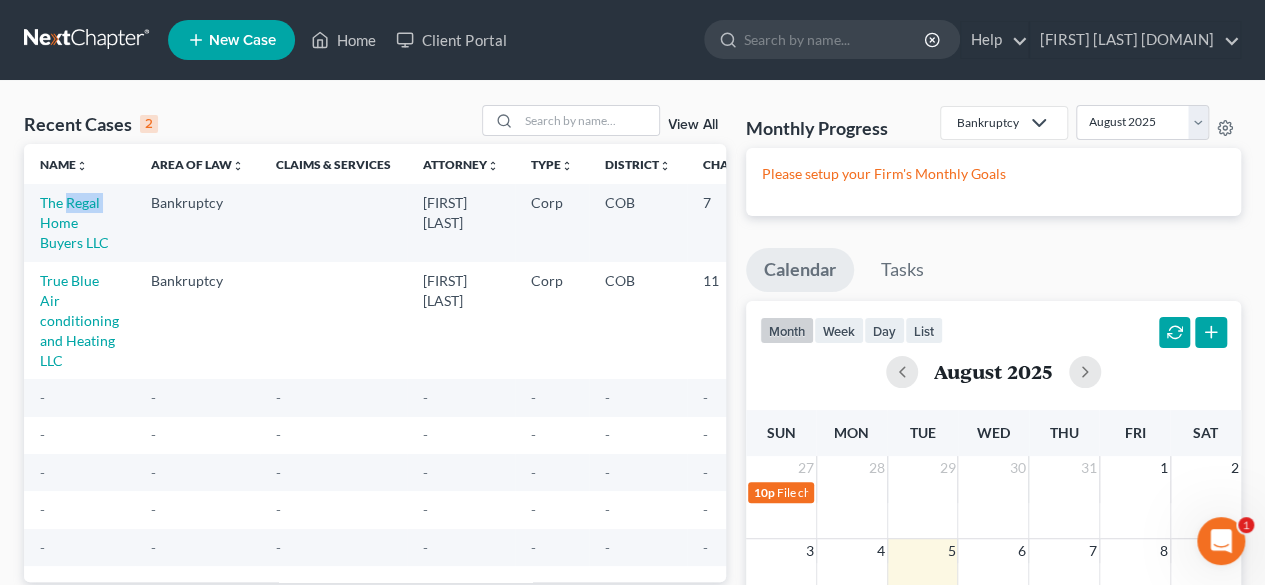 click on "The Regal Home Buyers LLC" at bounding box center (79, 222) 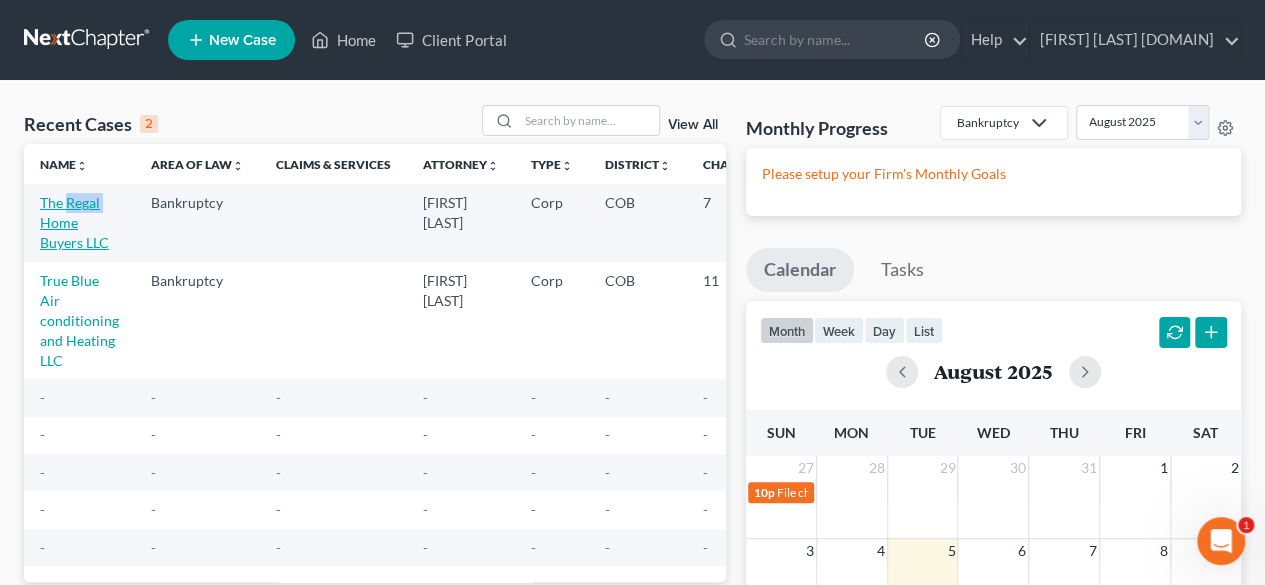 click on "The Regal Home Buyers LLC" at bounding box center [74, 222] 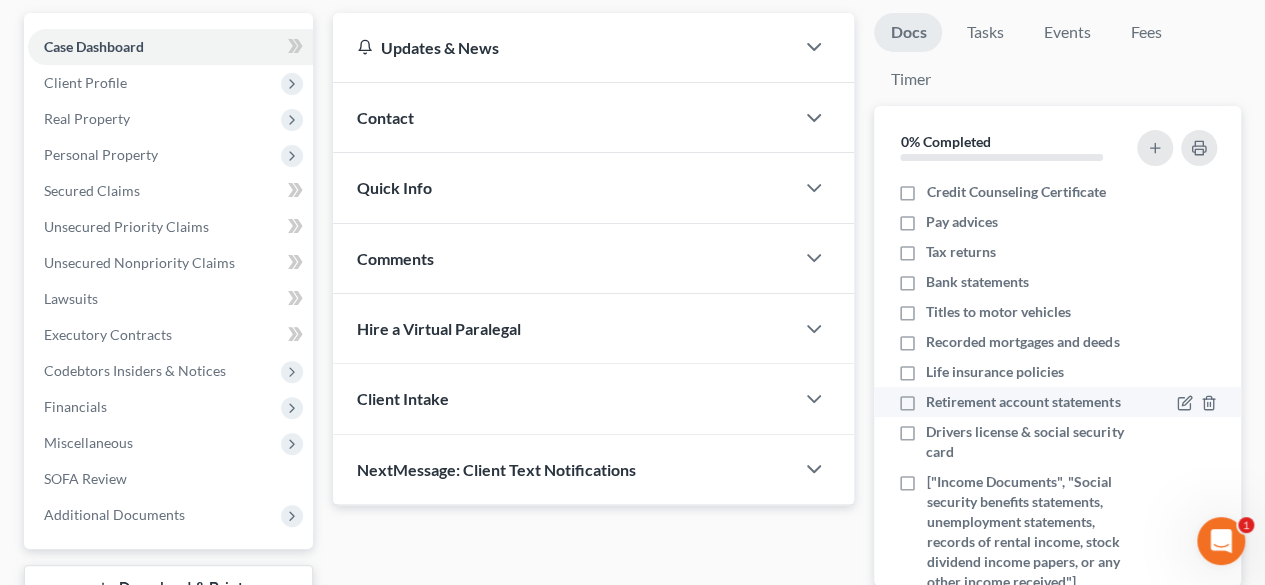 scroll, scrollTop: 207, scrollLeft: 0, axis: vertical 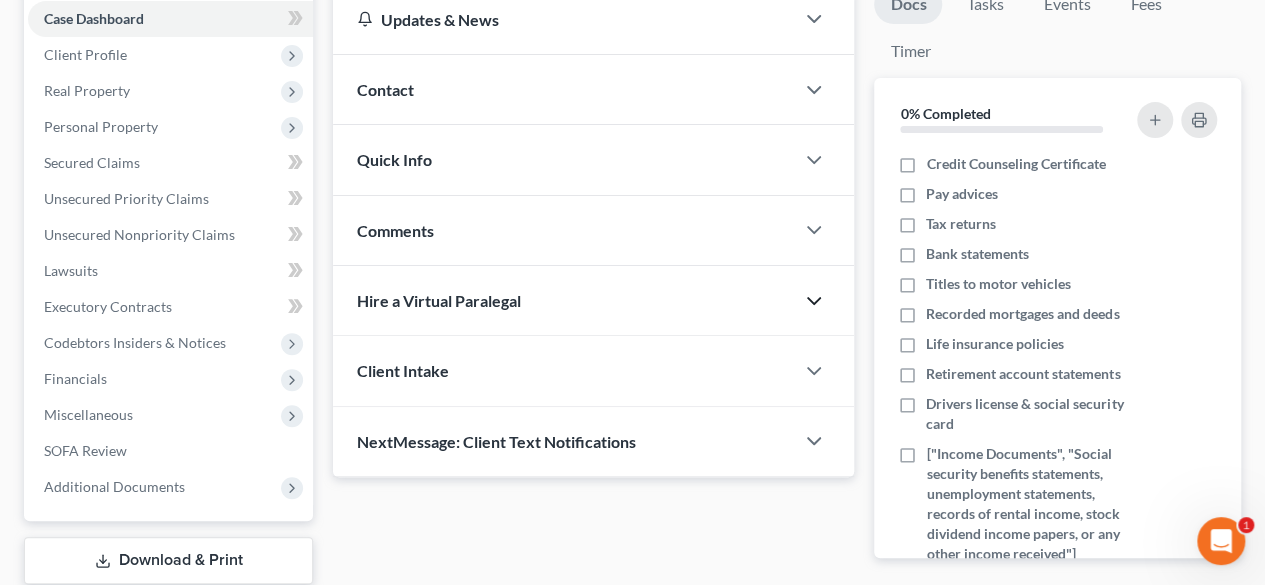 click 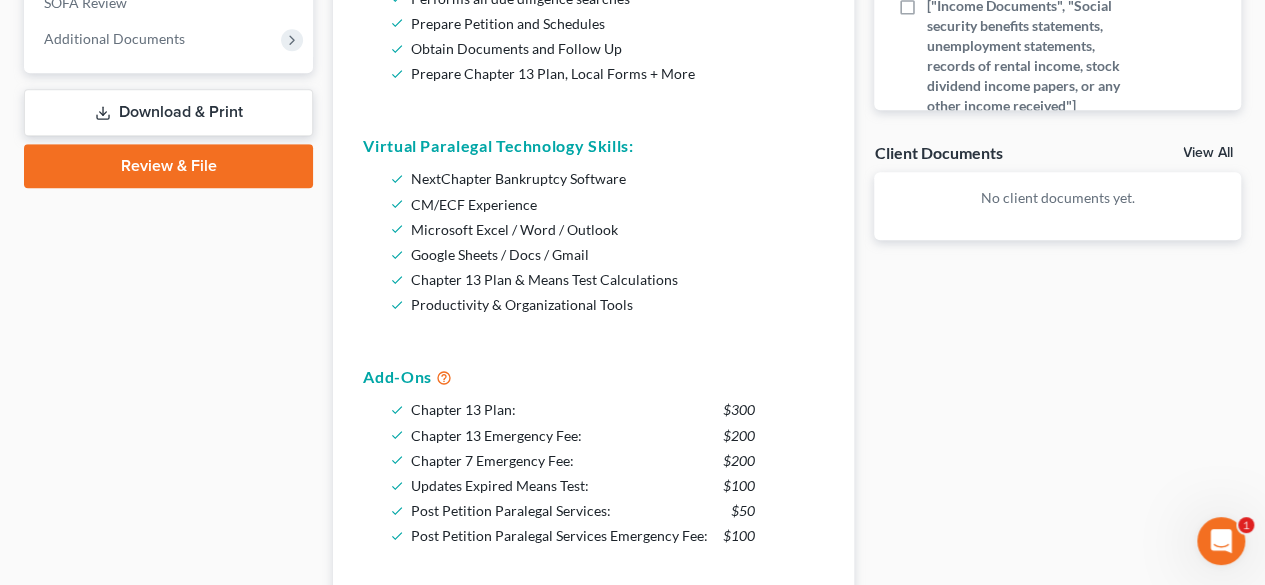 scroll, scrollTop: 674, scrollLeft: 0, axis: vertical 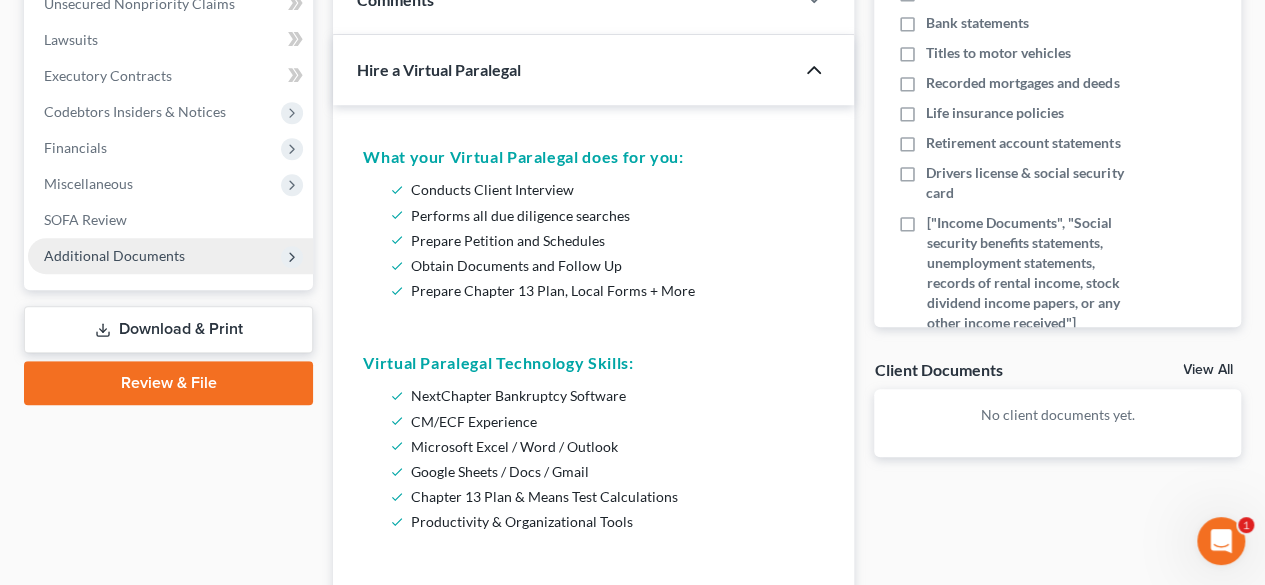 click on "Review & File" at bounding box center [168, 383] 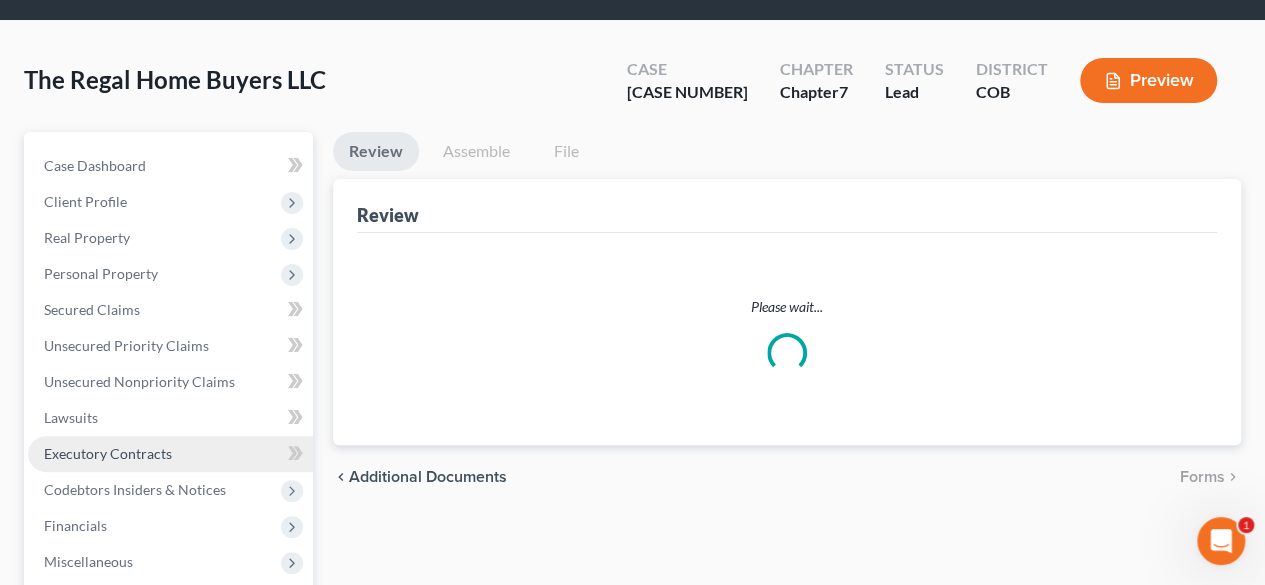 scroll, scrollTop: 0, scrollLeft: 0, axis: both 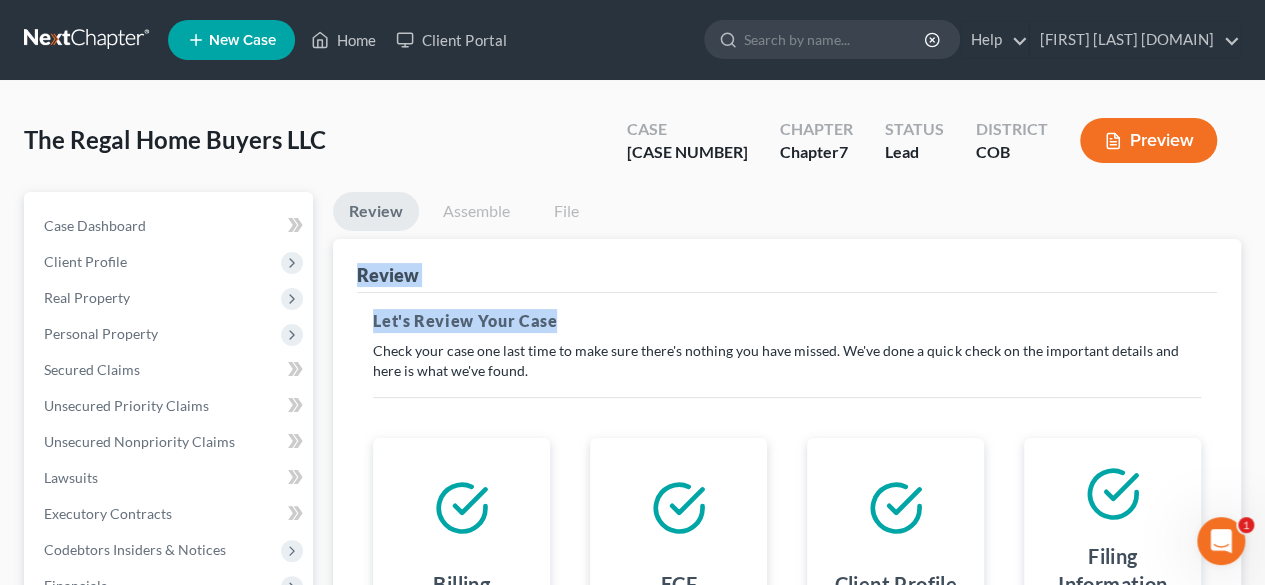 drag, startPoint x: 1261, startPoint y: 209, endPoint x: 1277, endPoint y: 306, distance: 98.31073 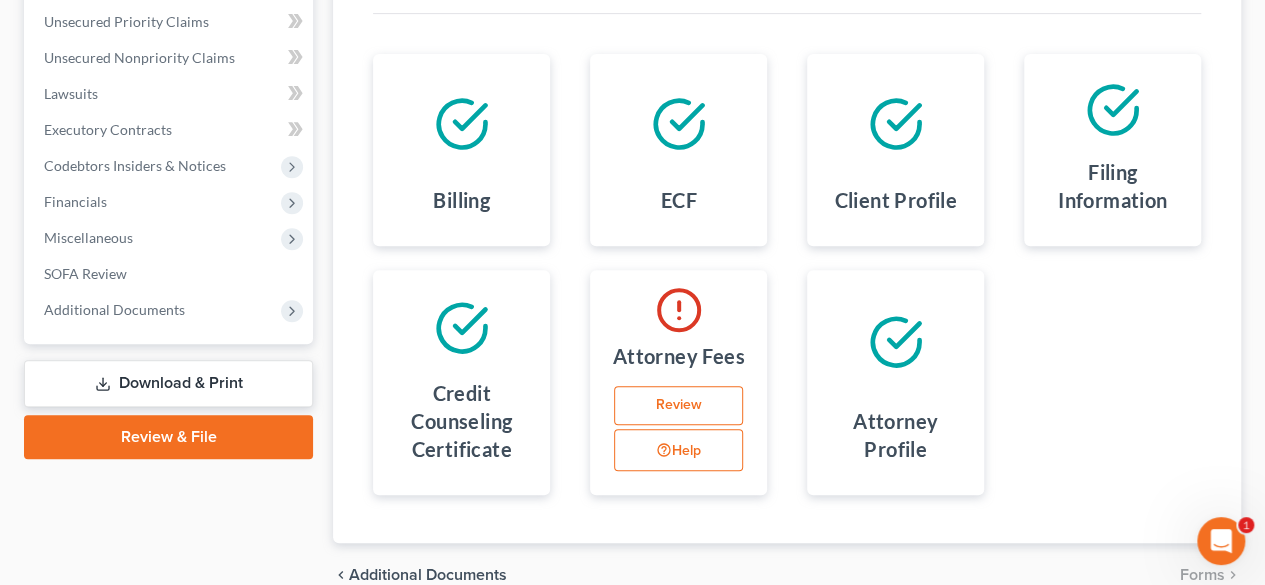 scroll, scrollTop: 383, scrollLeft: 0, axis: vertical 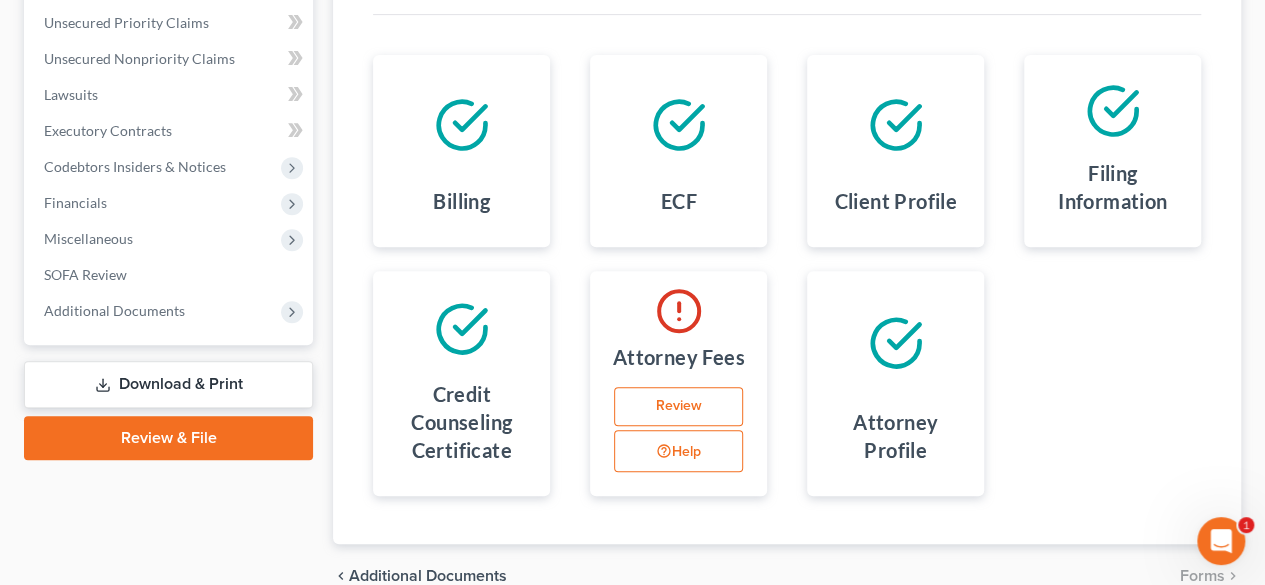 click on "Download & Print" at bounding box center (168, 384) 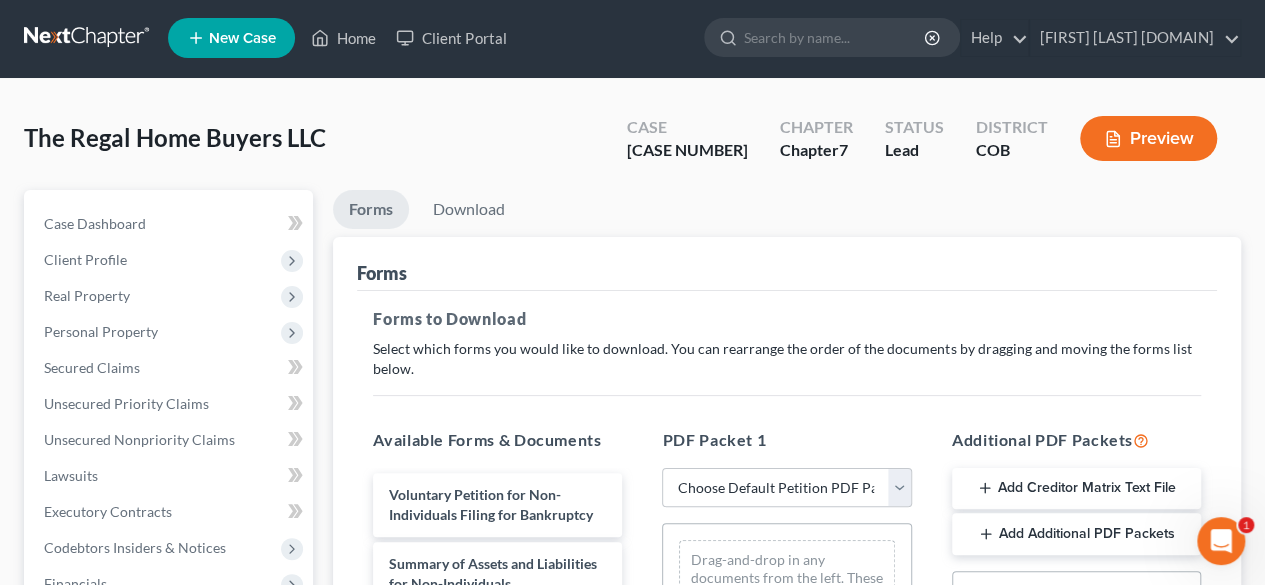 scroll, scrollTop: 0, scrollLeft: 0, axis: both 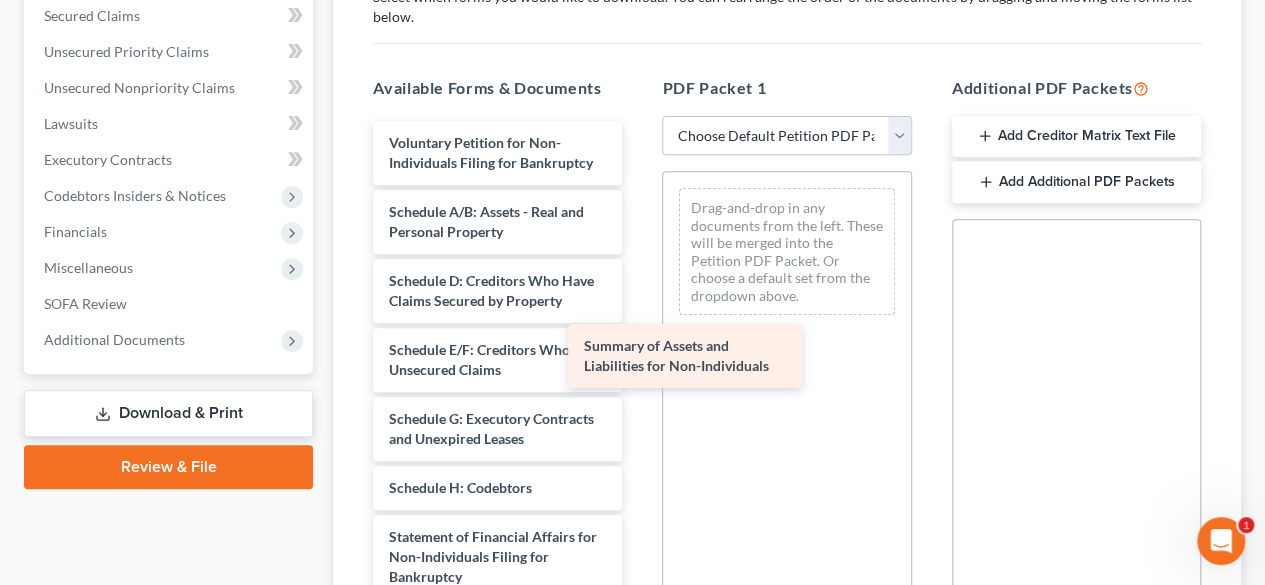 drag, startPoint x: 527, startPoint y: 231, endPoint x: 788, endPoint y: 331, distance: 279.50134 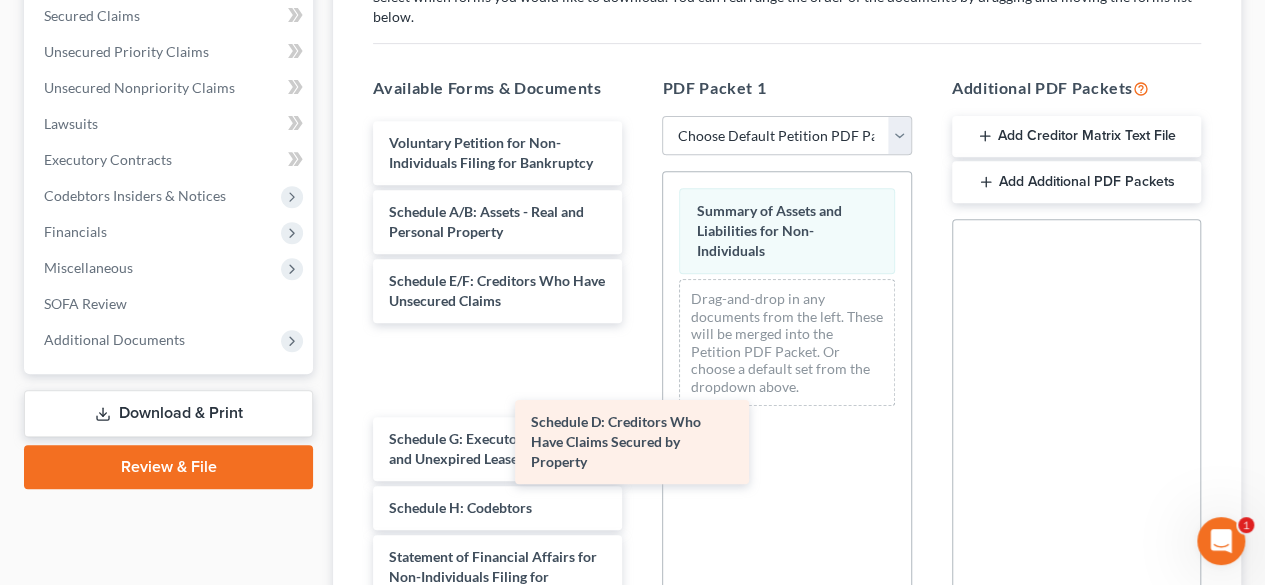 drag, startPoint x: 487, startPoint y: 292, endPoint x: 778, endPoint y: 401, distance: 310.74426 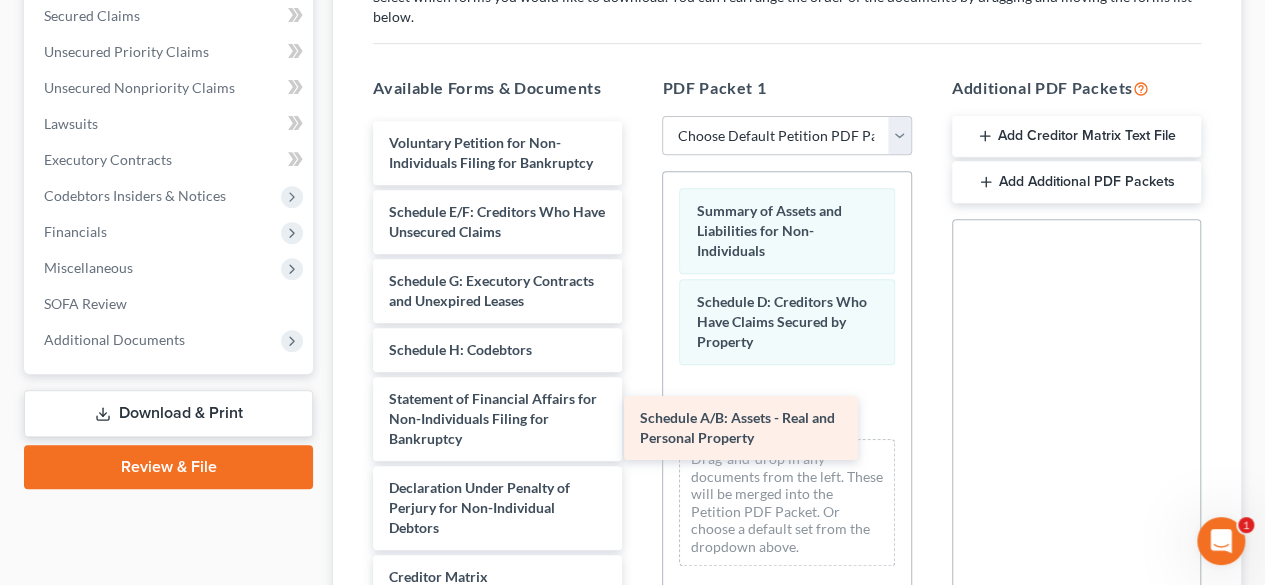 drag, startPoint x: 520, startPoint y: 246, endPoint x: 823, endPoint y: 417, distance: 347.9224 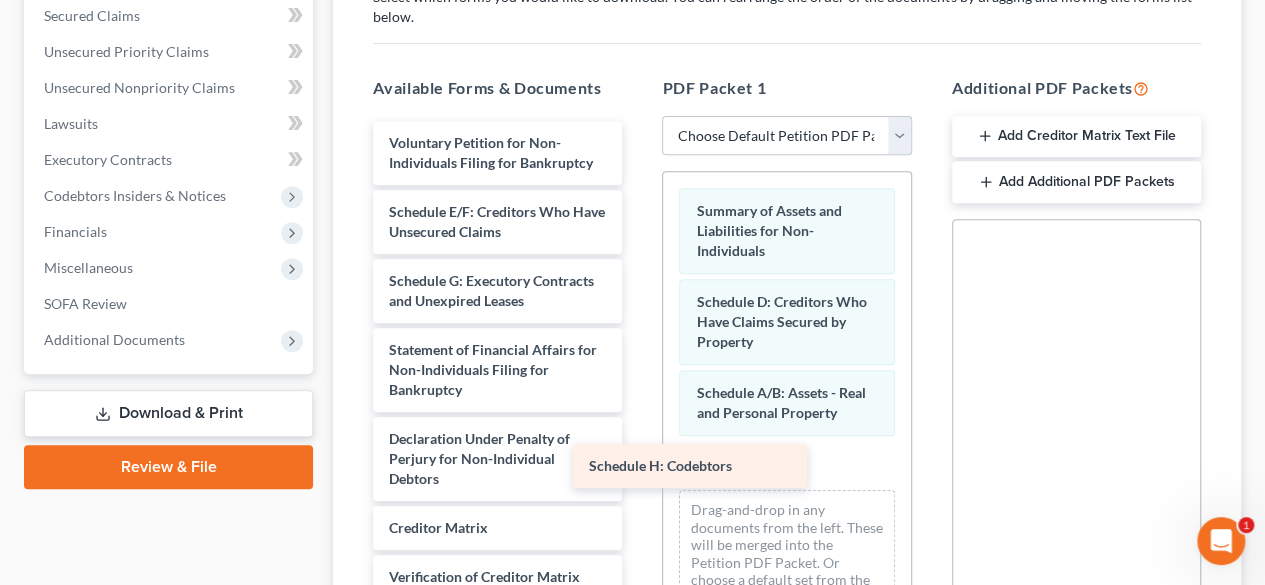 drag, startPoint x: 480, startPoint y: 363, endPoint x: 798, endPoint y: 465, distance: 333.95807 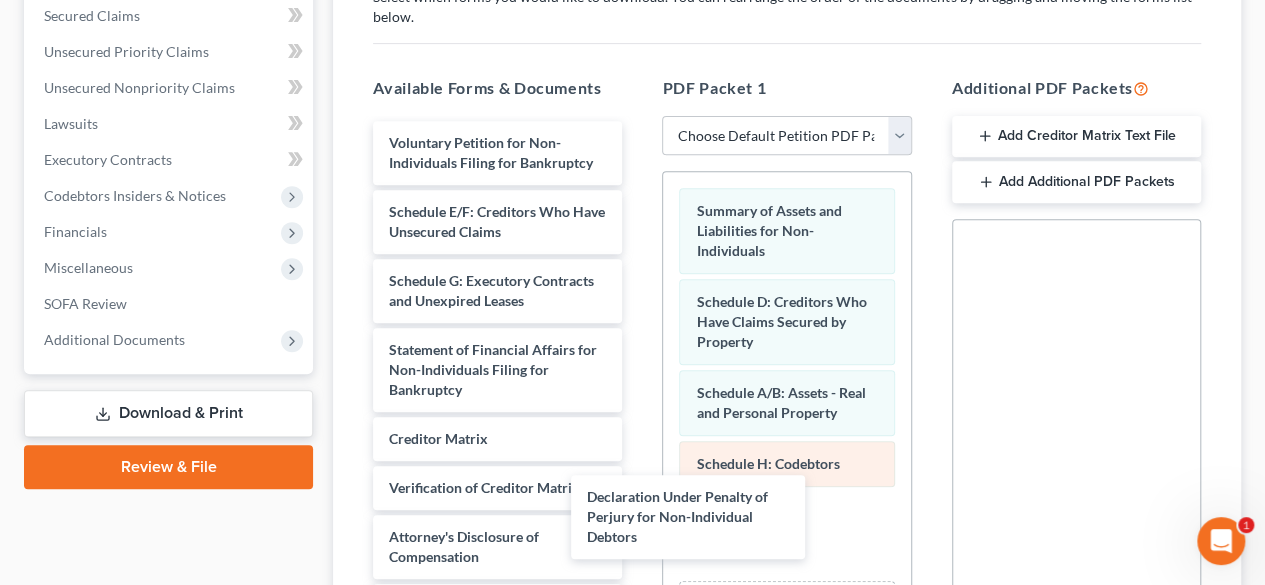 drag, startPoint x: 496, startPoint y: 474, endPoint x: 740, endPoint y: 490, distance: 244.52403 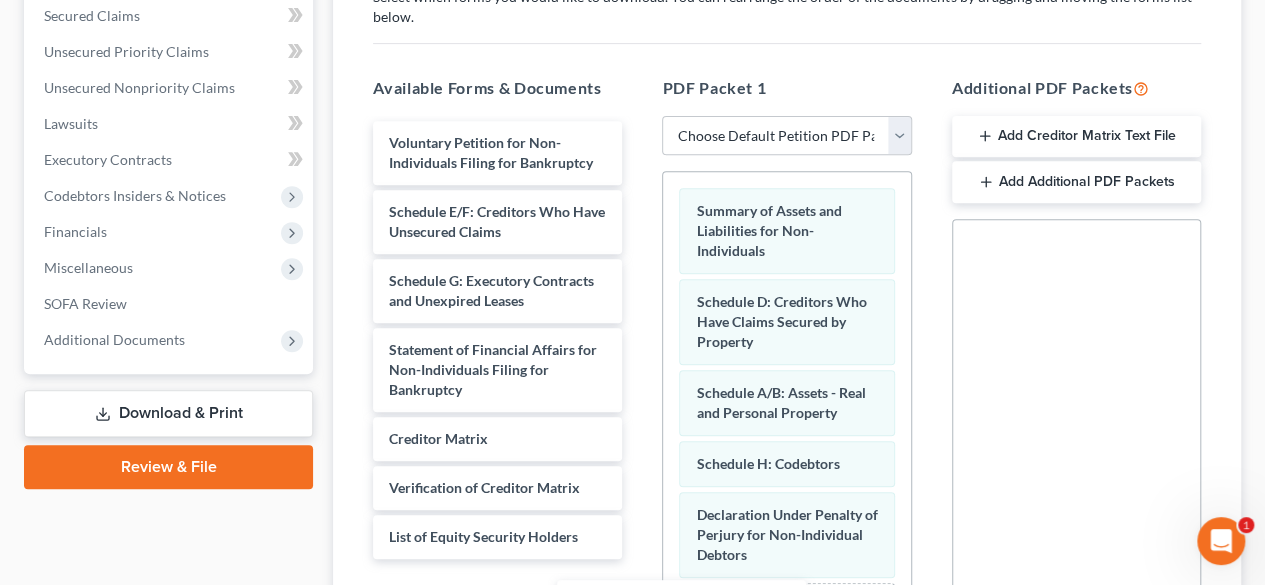 drag, startPoint x: 450, startPoint y: 541, endPoint x: 663, endPoint y: 610, distance: 223.8973 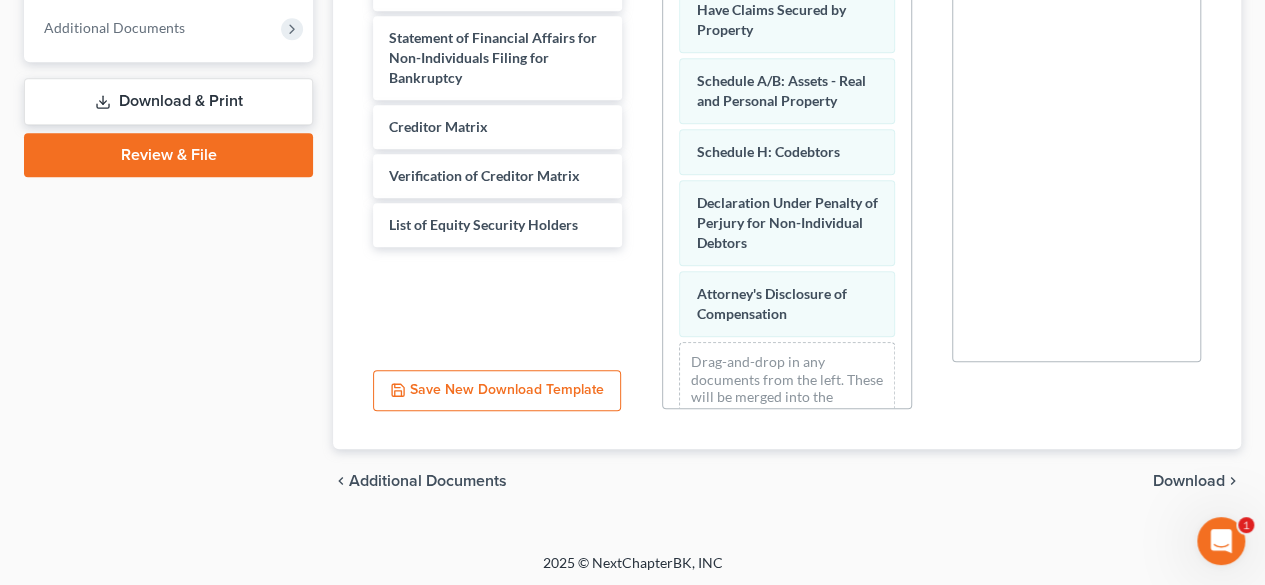 scroll, scrollTop: 668, scrollLeft: 0, axis: vertical 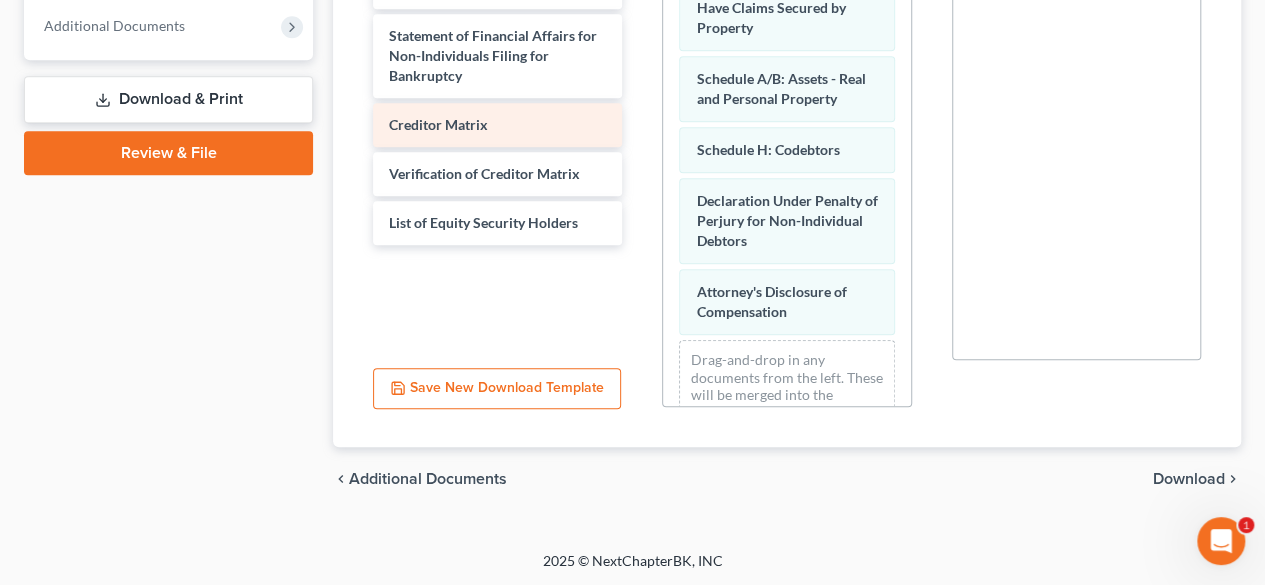 click on "Creditor Matrix" at bounding box center [438, 124] 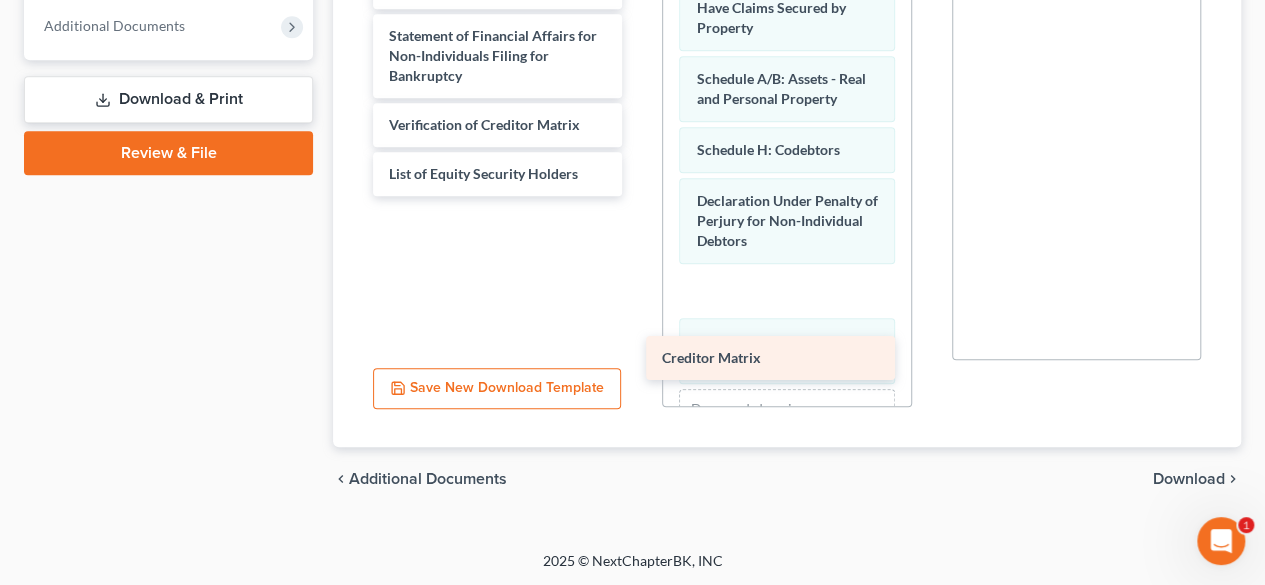 drag, startPoint x: 464, startPoint y: 114, endPoint x: 741, endPoint y: 316, distance: 342.83087 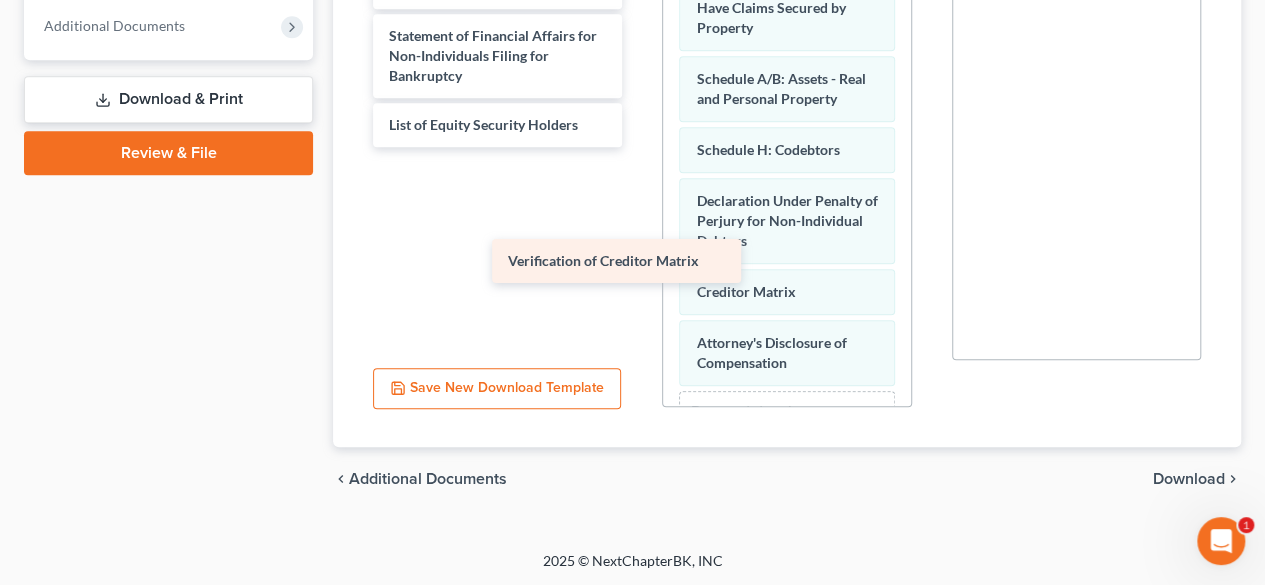 drag, startPoint x: 448, startPoint y: 121, endPoint x: 660, endPoint y: 334, distance: 300.5212 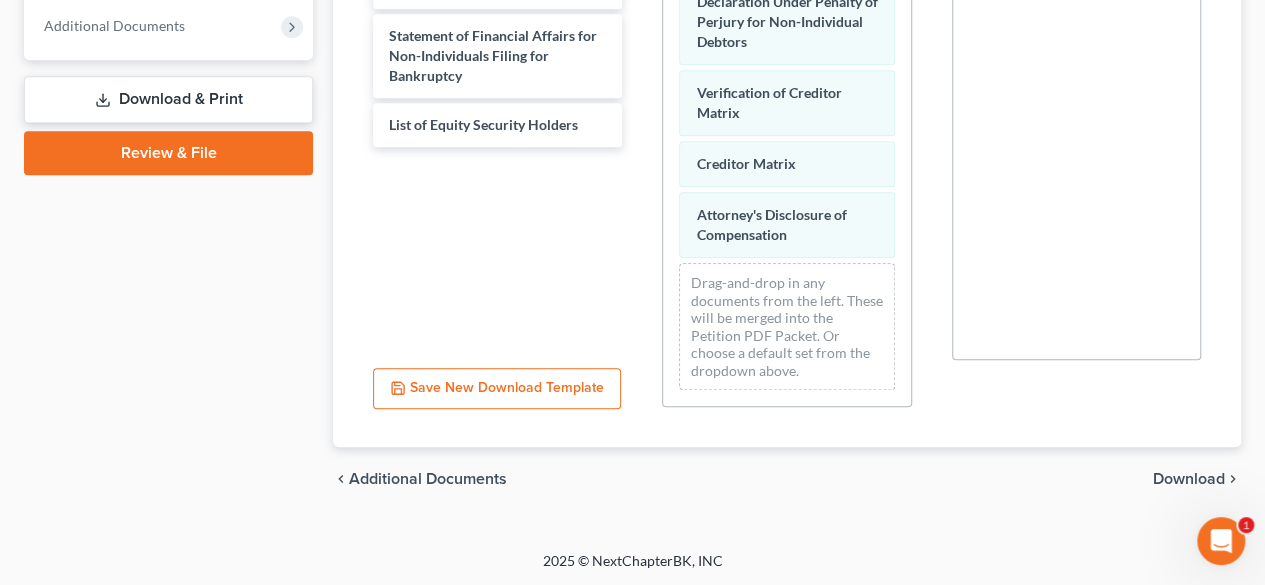 scroll, scrollTop: 212, scrollLeft: 0, axis: vertical 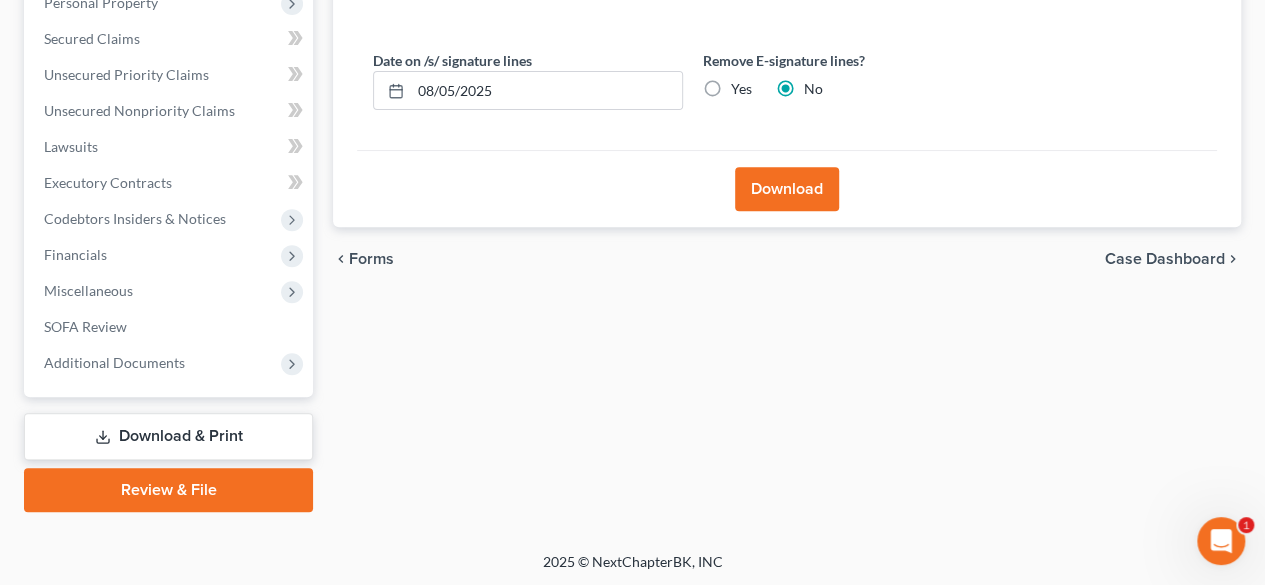 click on "Download" at bounding box center (787, 189) 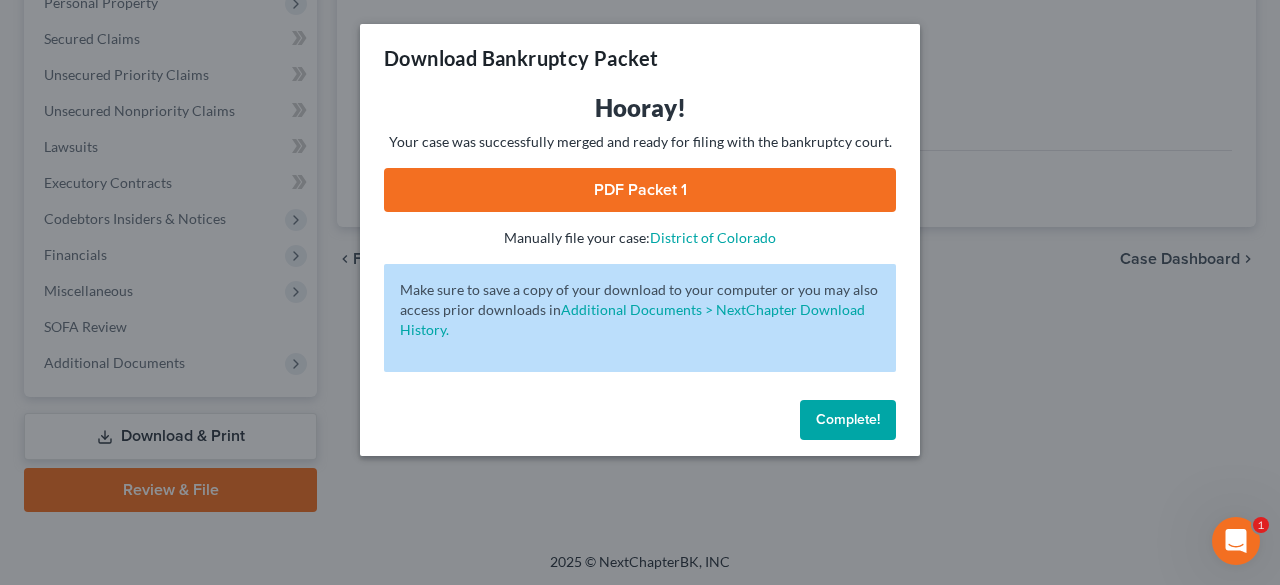 click on "PDF Packet 1" at bounding box center [640, 190] 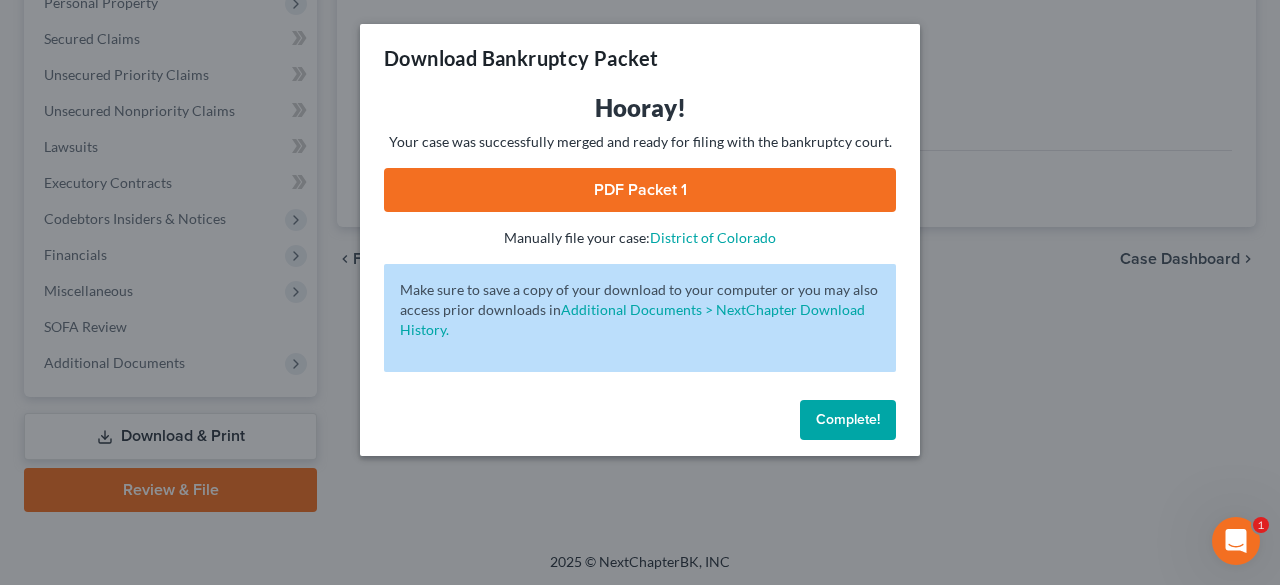 click on "Complete!" at bounding box center [848, 419] 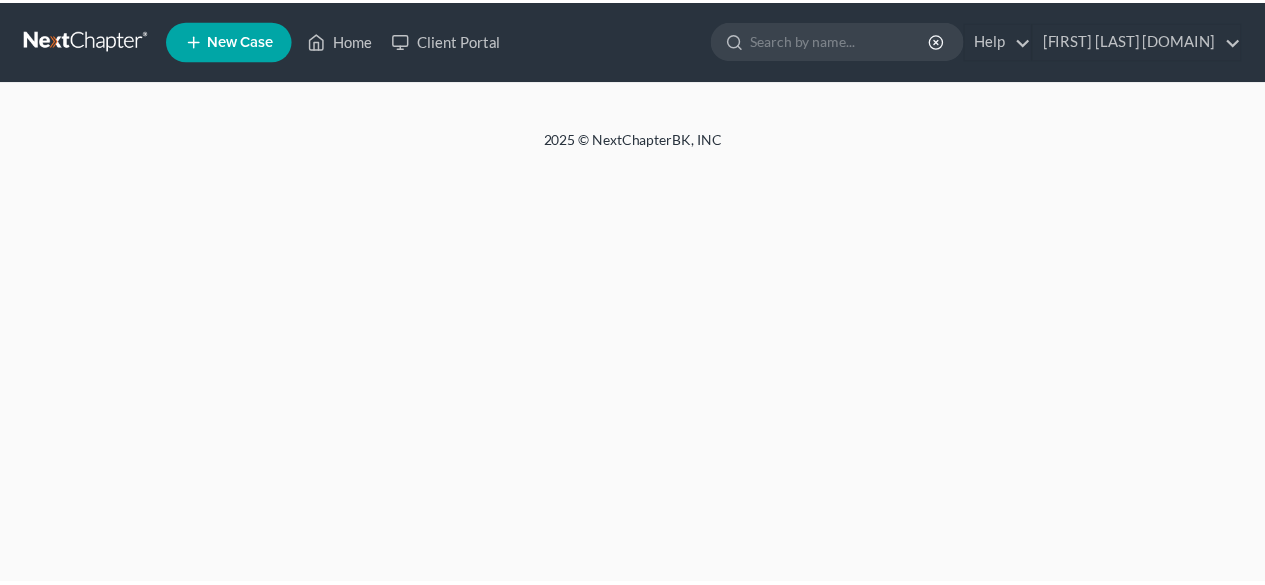 scroll, scrollTop: 0, scrollLeft: 0, axis: both 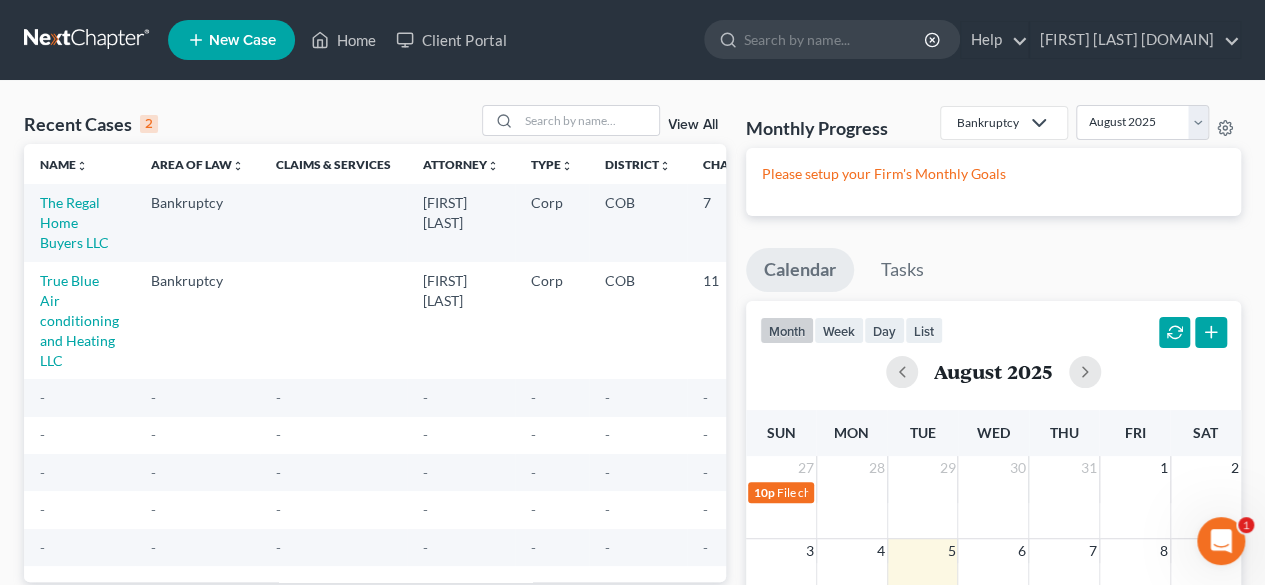 click on "True  Blue Air conditioning and Heating LLC" at bounding box center (79, 320) 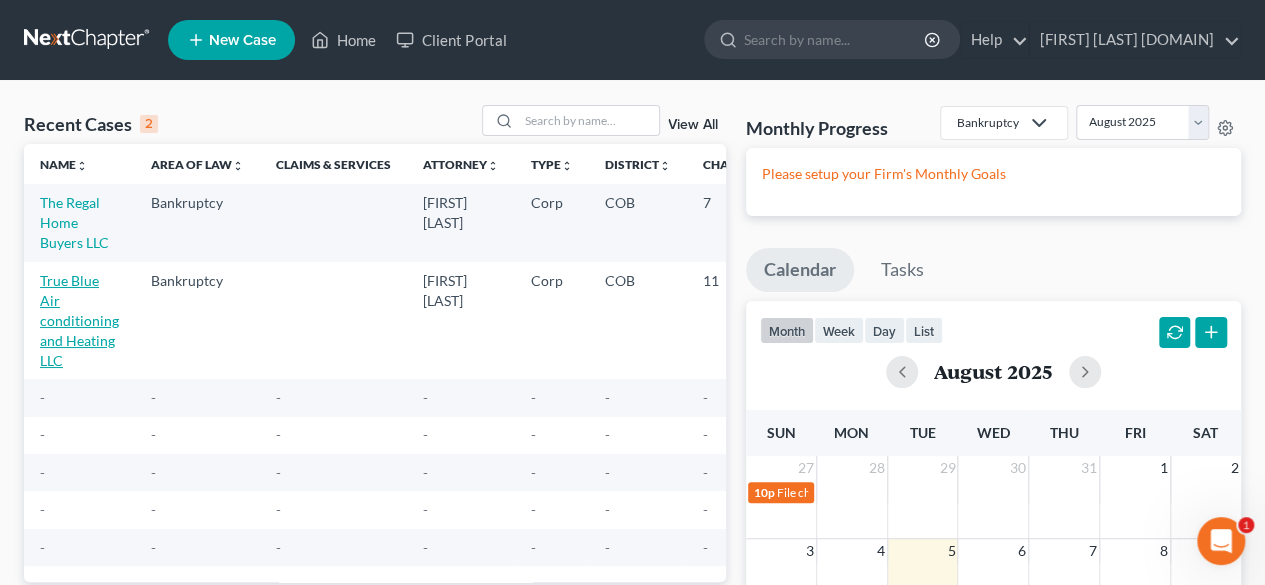 click on "True  Blue Air conditioning and Heating LLC" at bounding box center (79, 320) 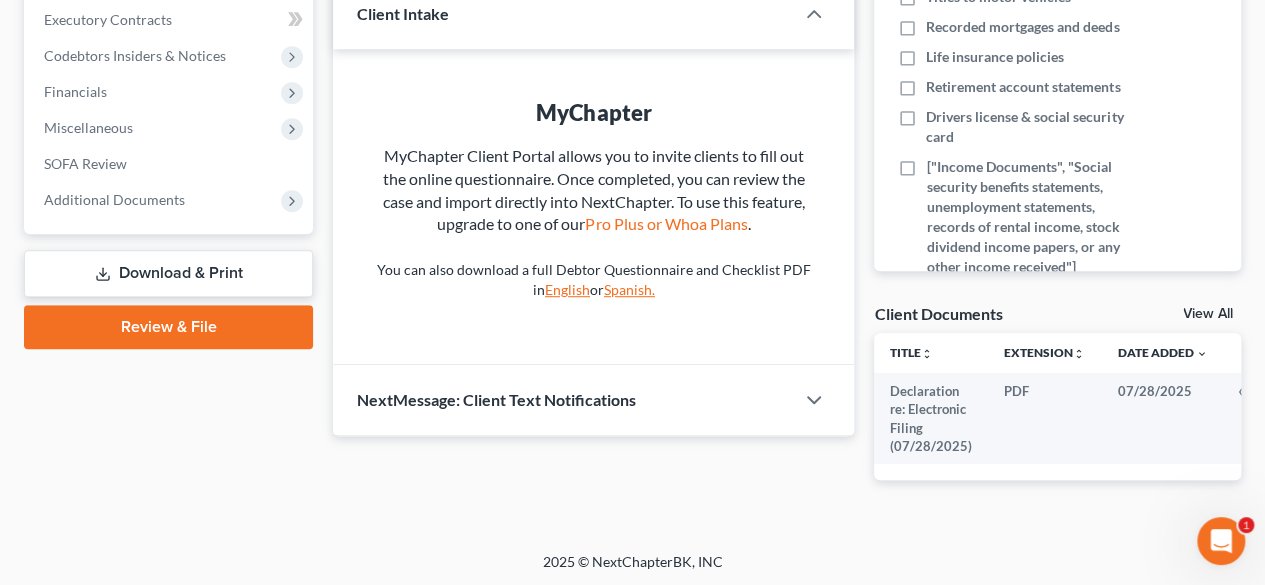 scroll, scrollTop: 504, scrollLeft: 0, axis: vertical 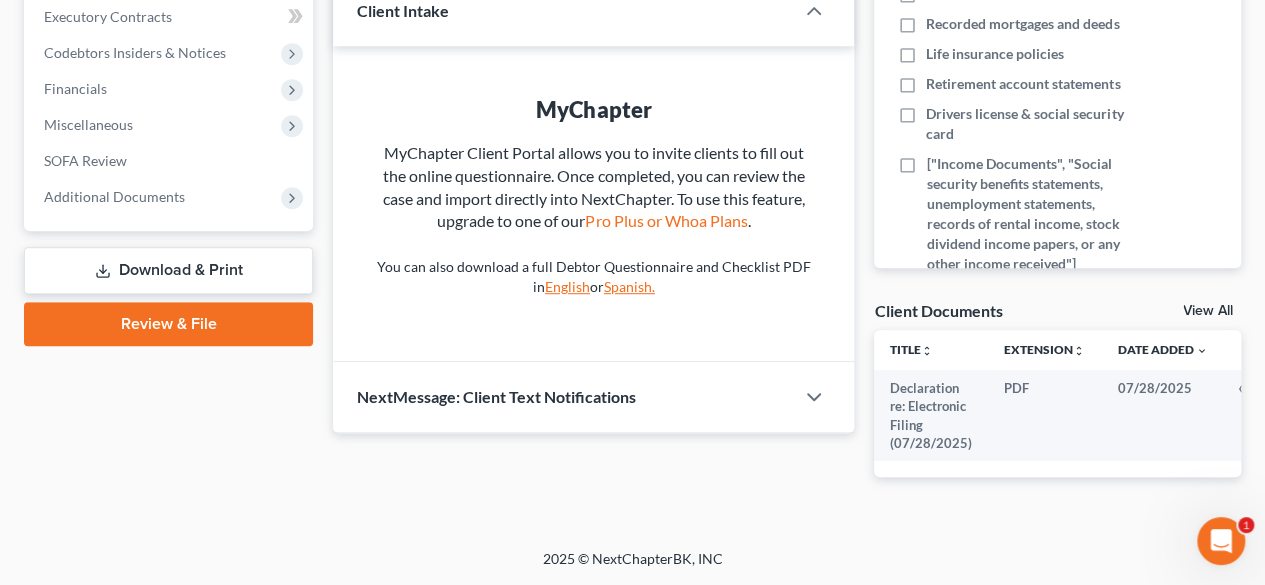 click on "Review & File" at bounding box center (168, 324) 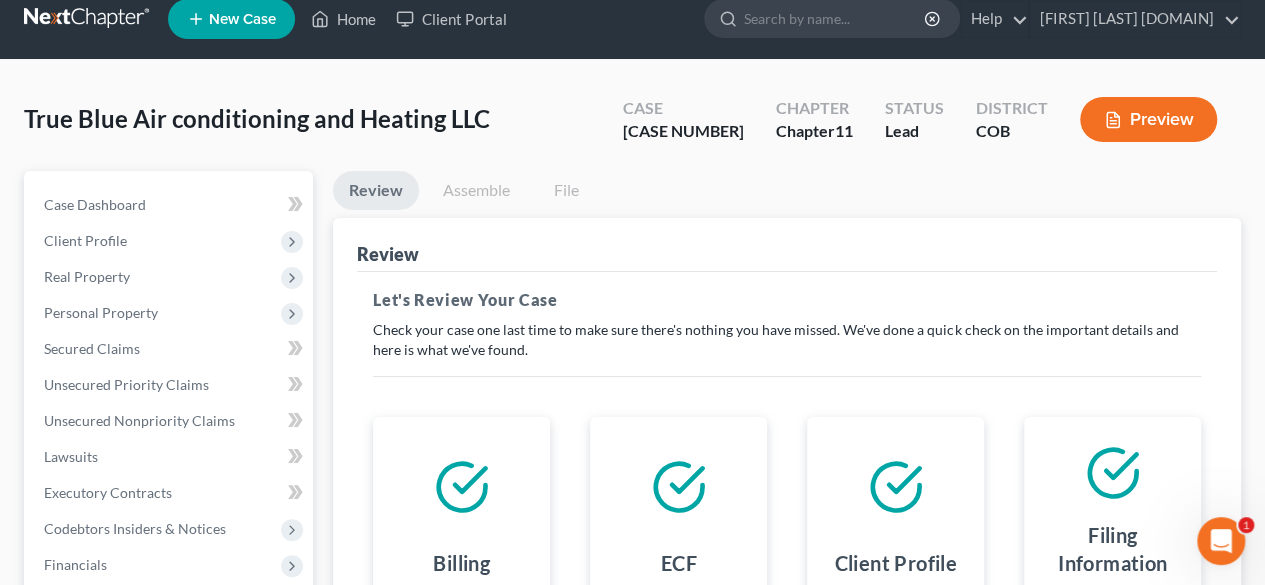 scroll, scrollTop: 0, scrollLeft: 0, axis: both 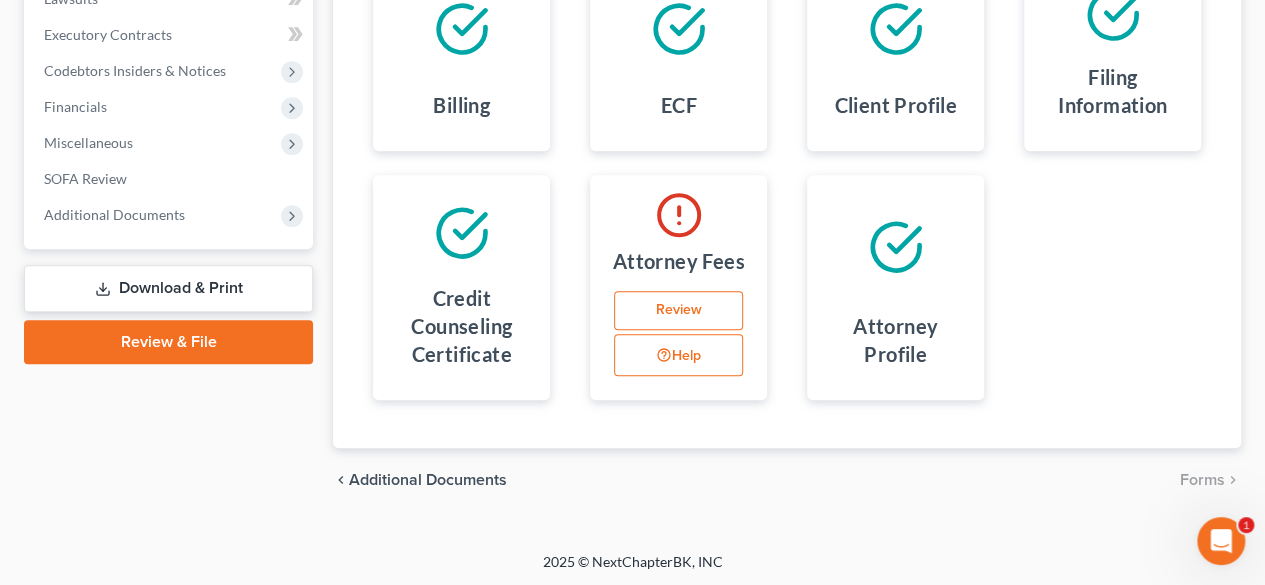 click on "Download & Print" at bounding box center [168, 288] 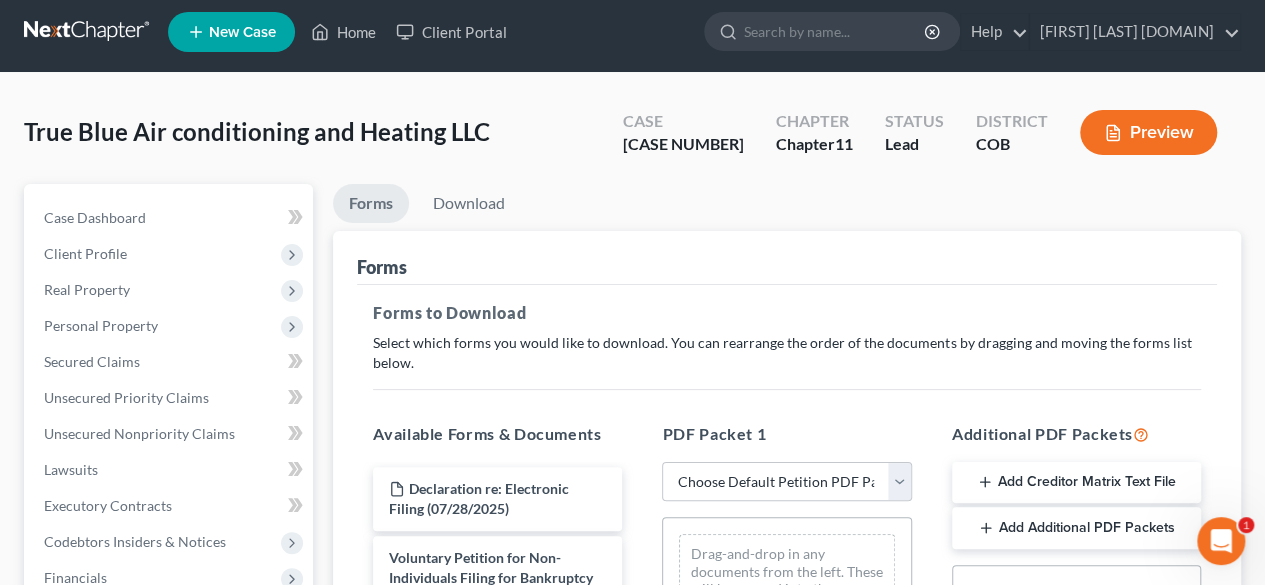 scroll, scrollTop: 0, scrollLeft: 0, axis: both 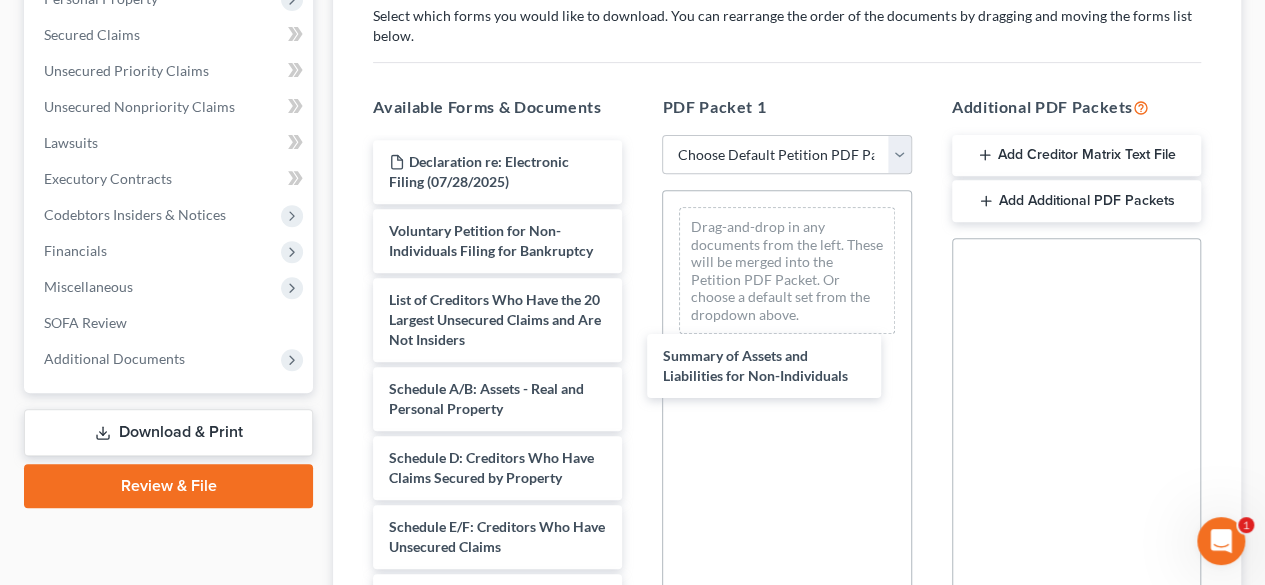 drag, startPoint x: 510, startPoint y: 323, endPoint x: 814, endPoint y: 353, distance: 305.47668 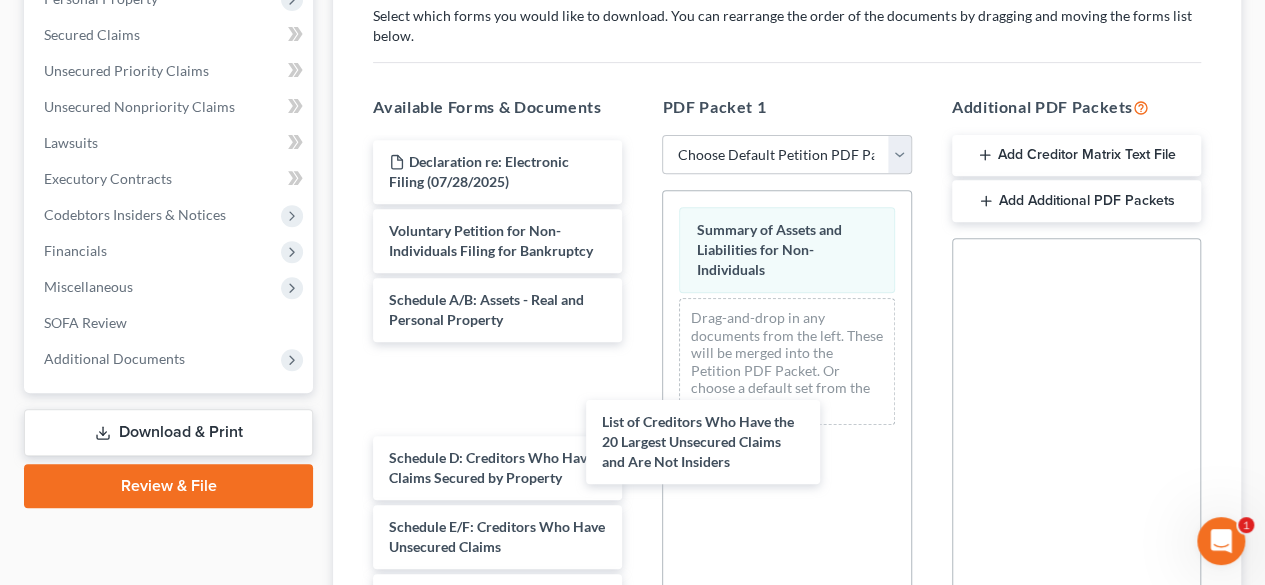 drag, startPoint x: 452, startPoint y: 322, endPoint x: 751, endPoint y: 428, distance: 317.23334 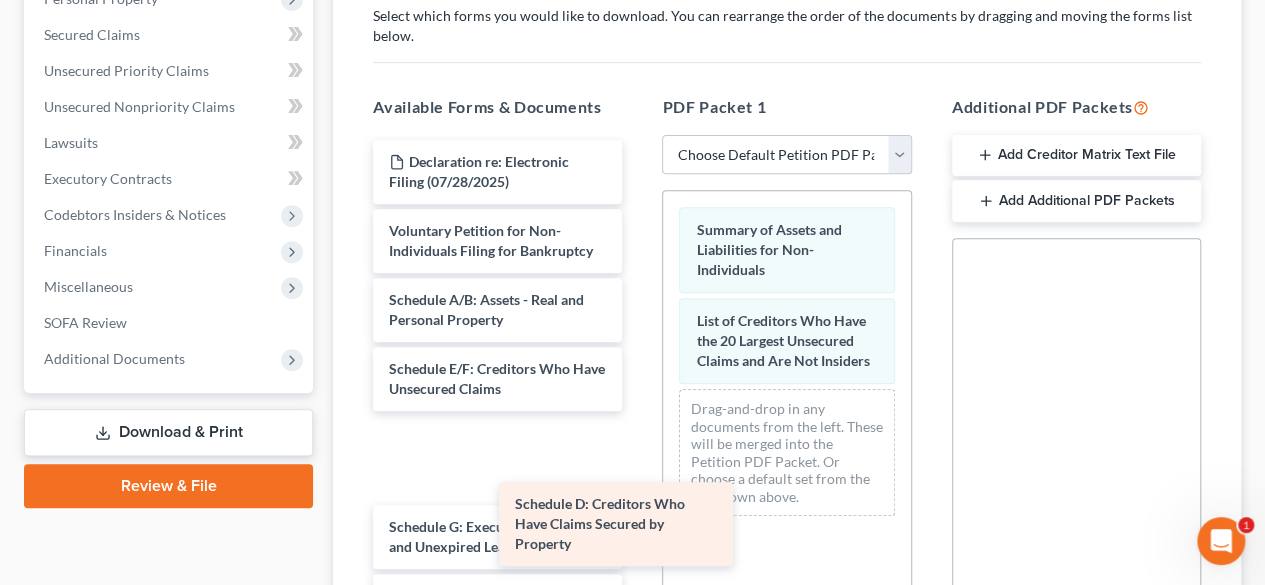 drag, startPoint x: 474, startPoint y: 386, endPoint x: 755, endPoint y: 515, distance: 309.19574 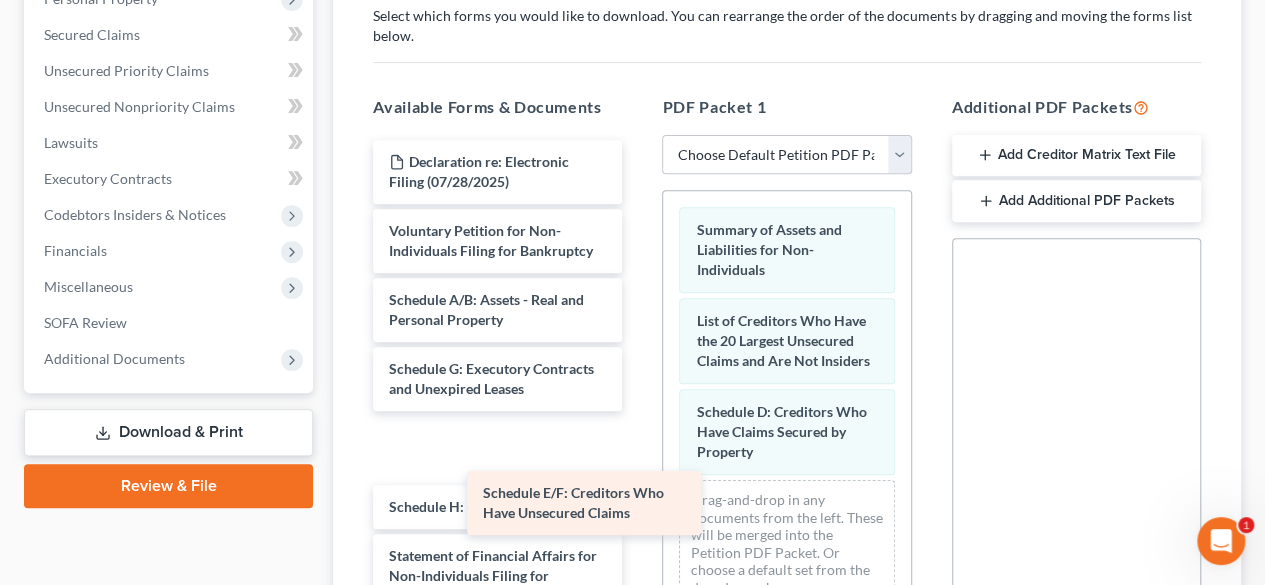 drag, startPoint x: 470, startPoint y: 399, endPoint x: 792, endPoint y: 528, distance: 346.87894 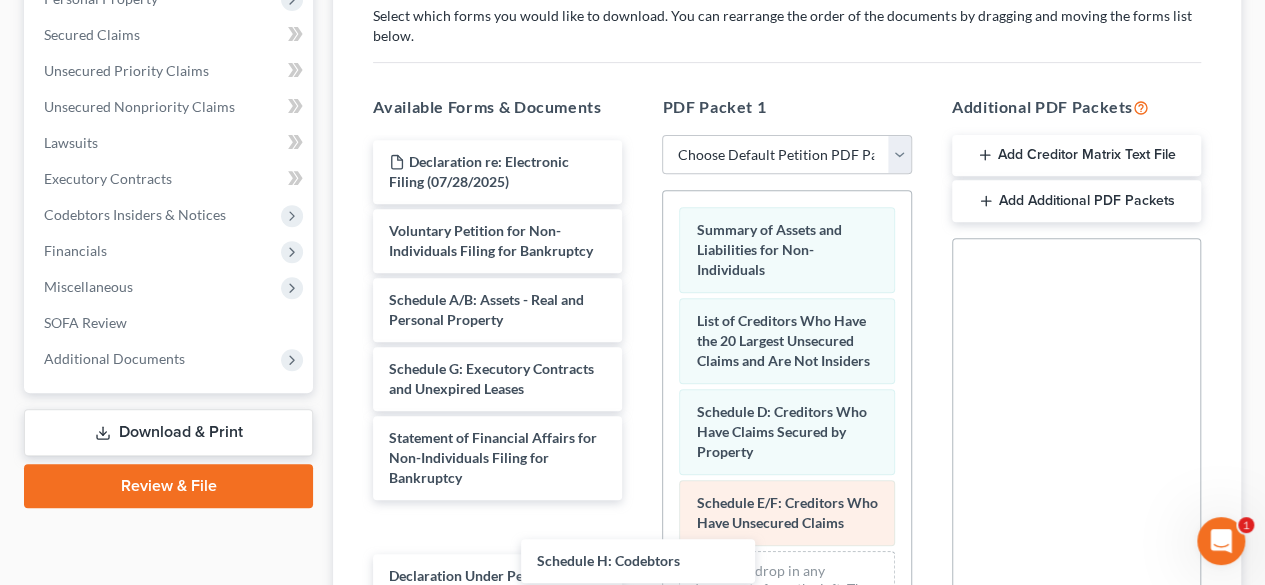 drag, startPoint x: 478, startPoint y: 453, endPoint x: 852, endPoint y: 515, distance: 379.10422 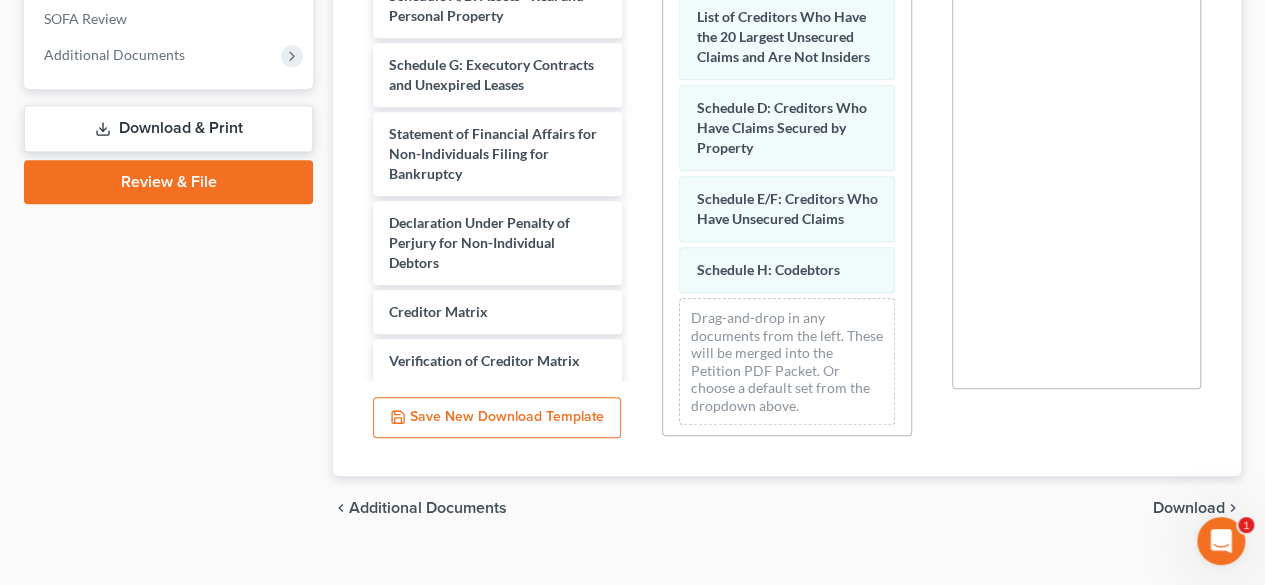 scroll, scrollTop: 642, scrollLeft: 0, axis: vertical 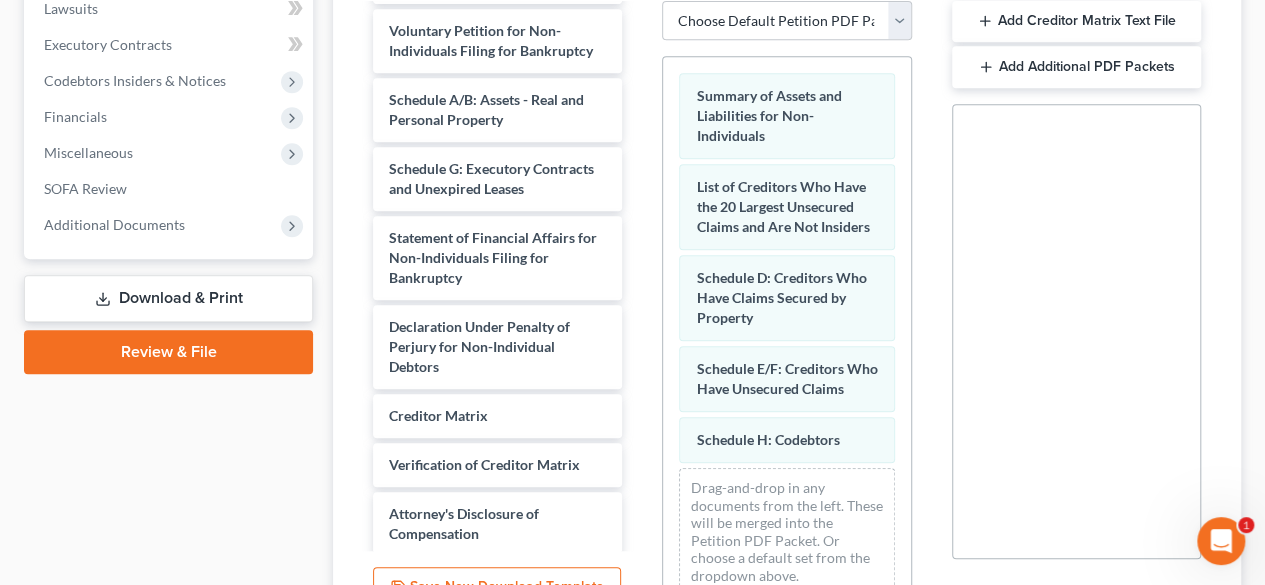drag, startPoint x: 642, startPoint y: 436, endPoint x: 643, endPoint y: 446, distance: 10.049875 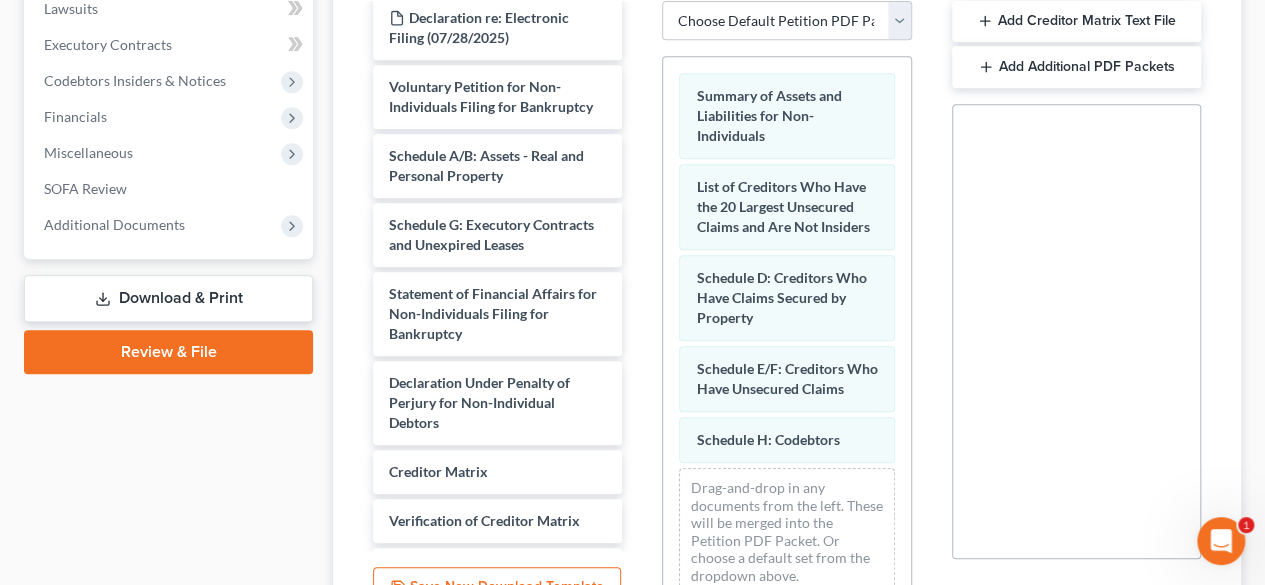 scroll, scrollTop: 0, scrollLeft: 0, axis: both 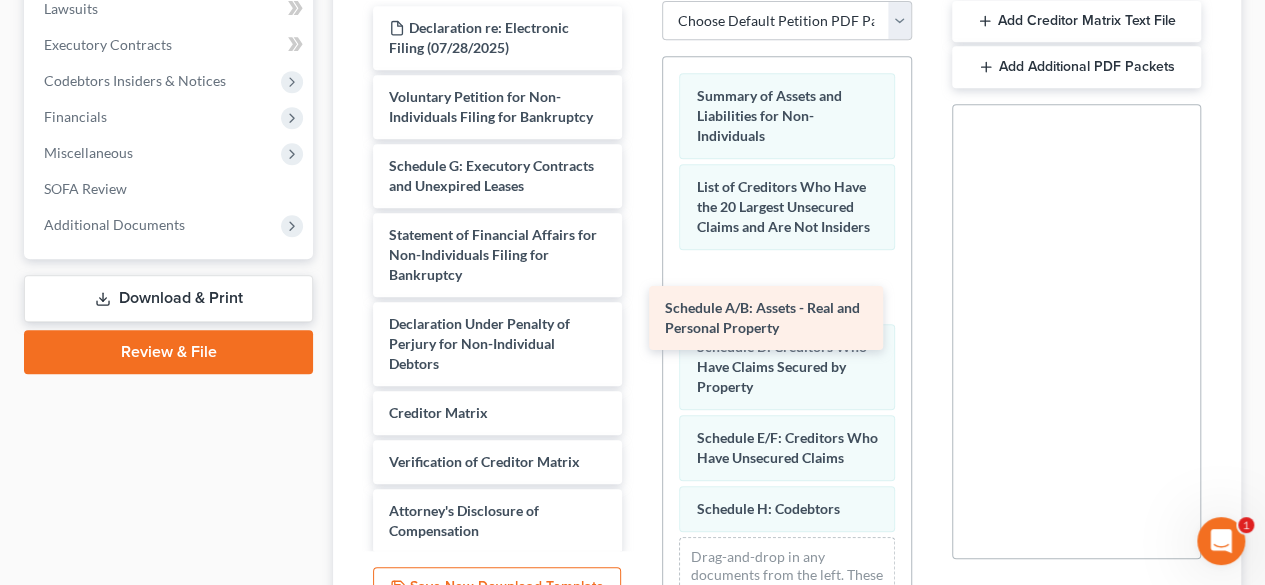 drag, startPoint x: 510, startPoint y: 187, endPoint x: 799, endPoint y: 304, distance: 311.7852 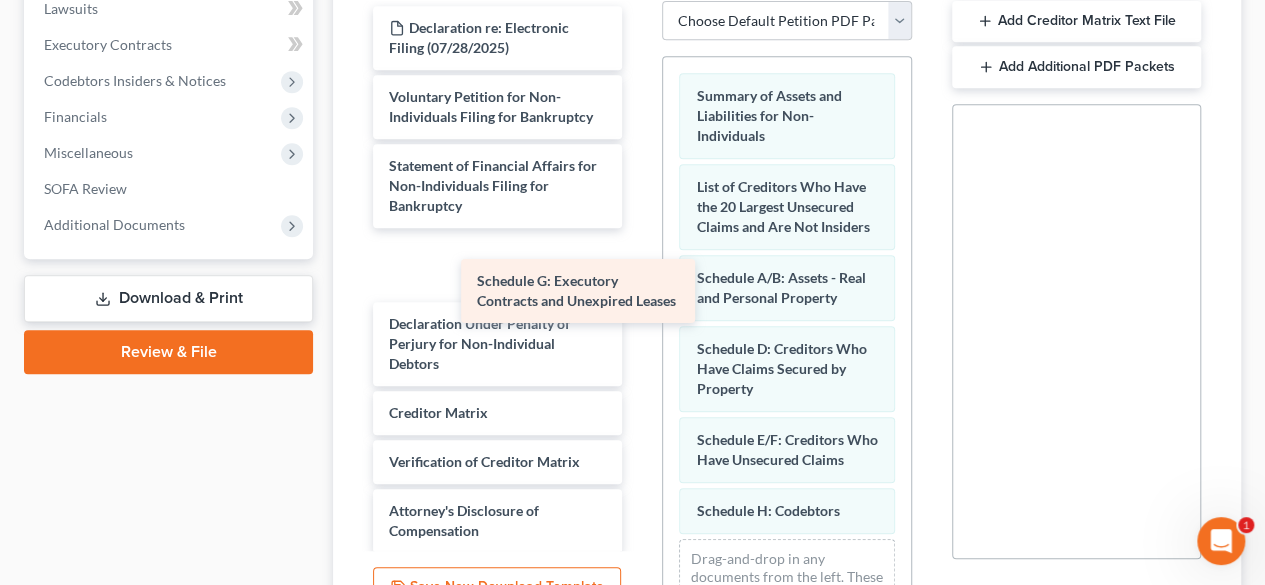 drag, startPoint x: 464, startPoint y: 182, endPoint x: 756, endPoint y: 373, distance: 348.91977 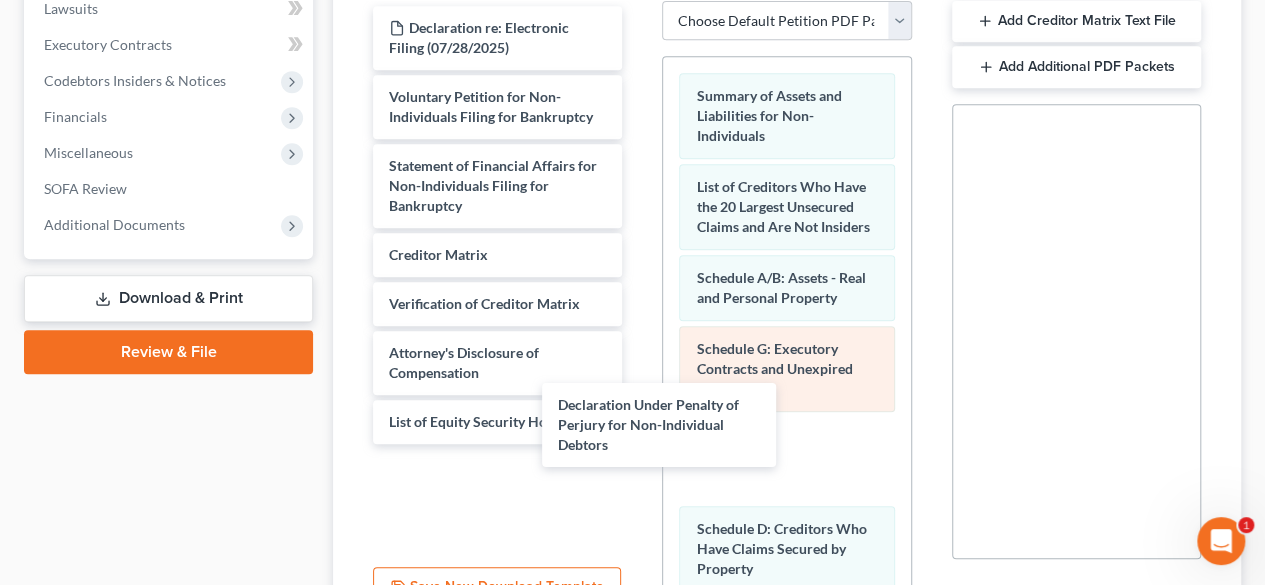drag, startPoint x: 473, startPoint y: 273, endPoint x: 770, endPoint y: 439, distance: 340.24255 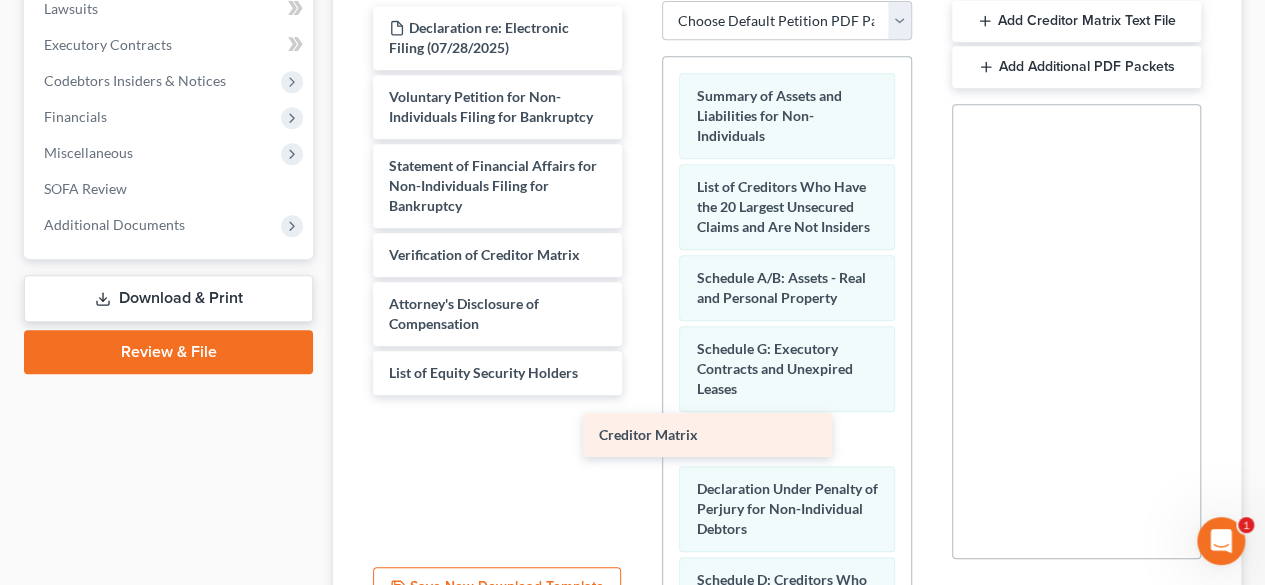 drag, startPoint x: 448, startPoint y: 245, endPoint x: 725, endPoint y: 477, distance: 361.3212 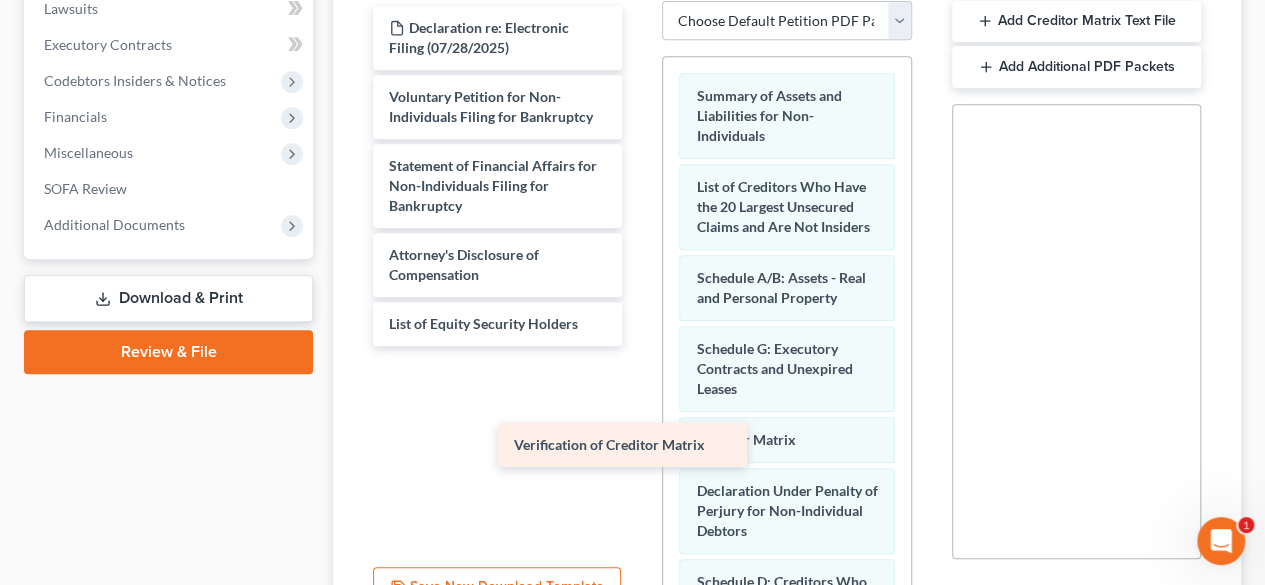 drag, startPoint x: 483, startPoint y: 248, endPoint x: 734, endPoint y: 489, distance: 347.96838 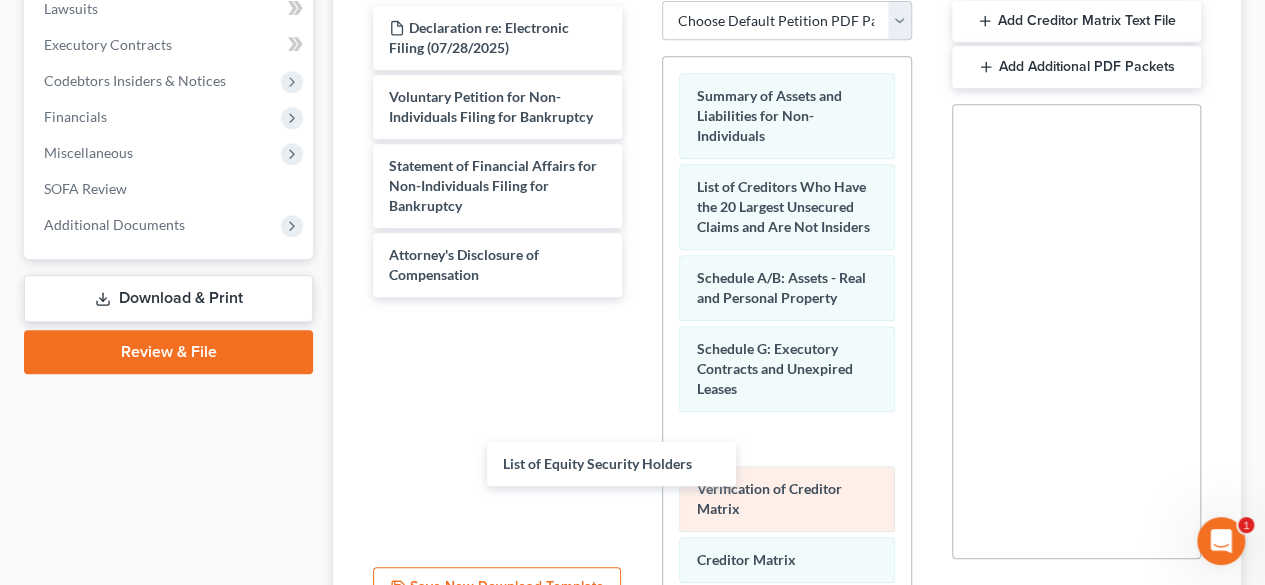 drag, startPoint x: 504, startPoint y: 316, endPoint x: 740, endPoint y: 516, distance: 309.3477 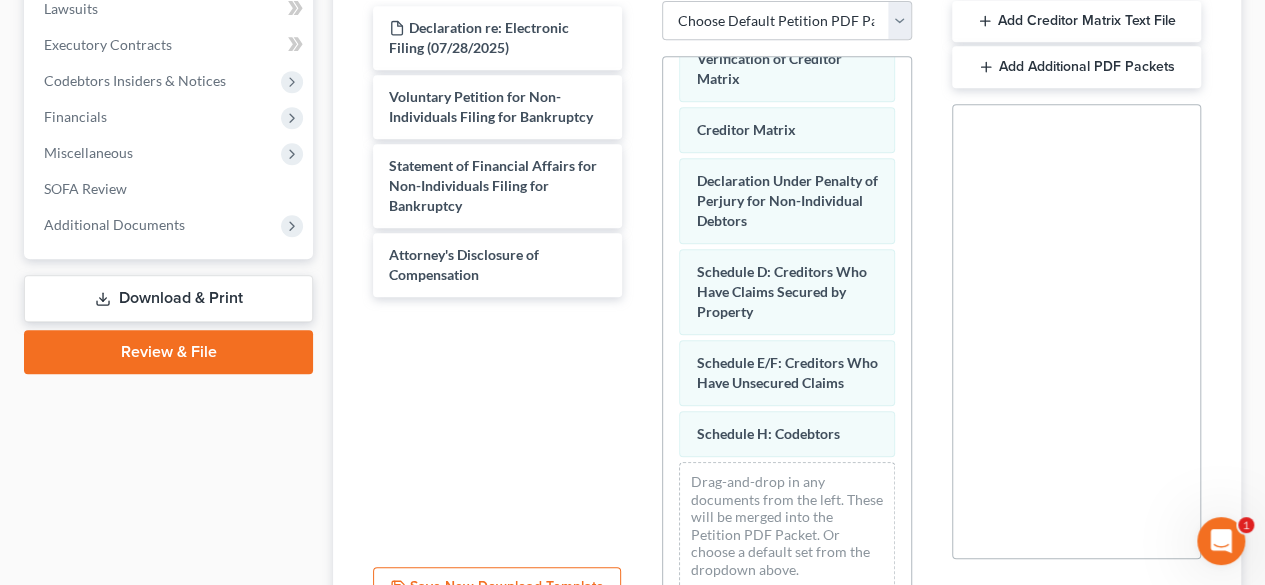 scroll, scrollTop: 503, scrollLeft: 0, axis: vertical 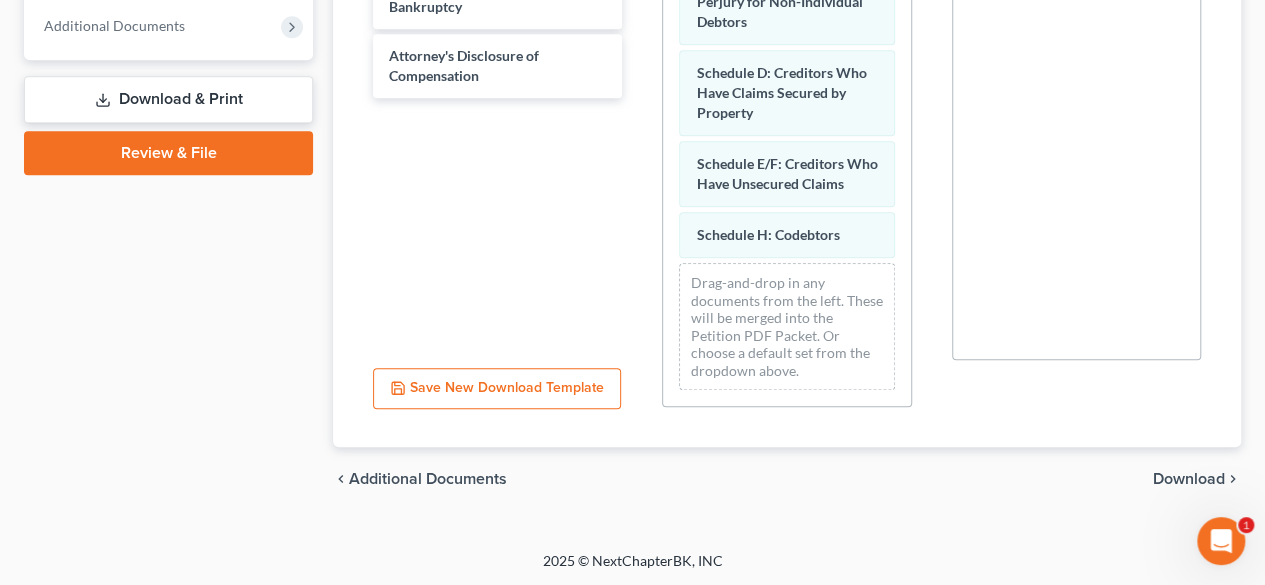 click on "Download" at bounding box center [1189, 479] 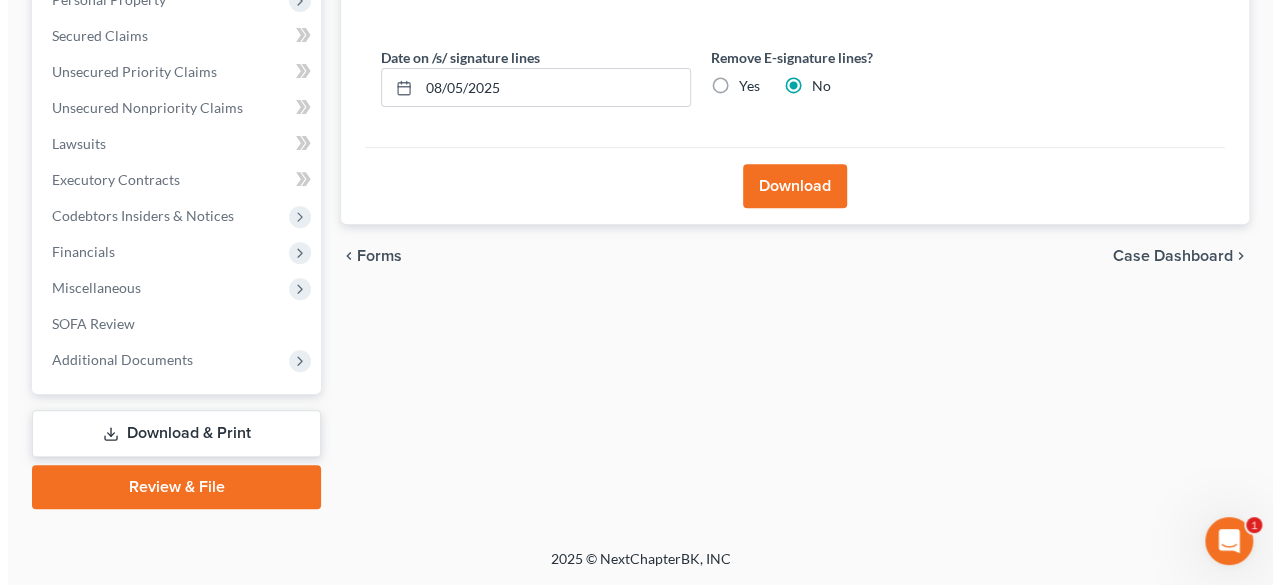 scroll, scrollTop: 331, scrollLeft: 0, axis: vertical 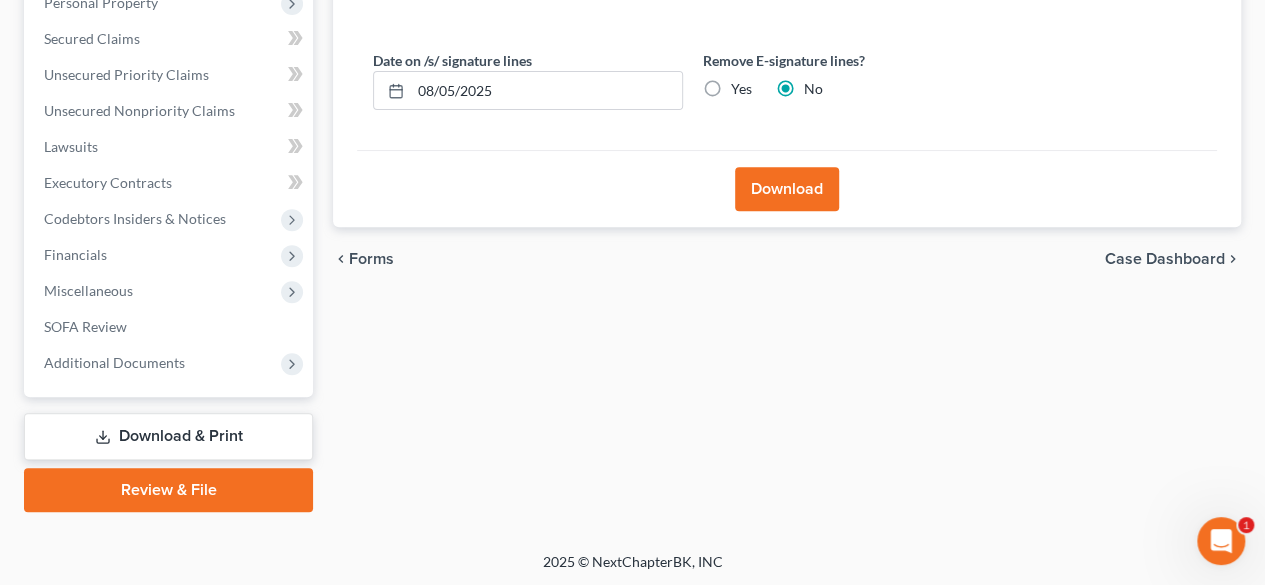 click on "Download" at bounding box center [787, 189] 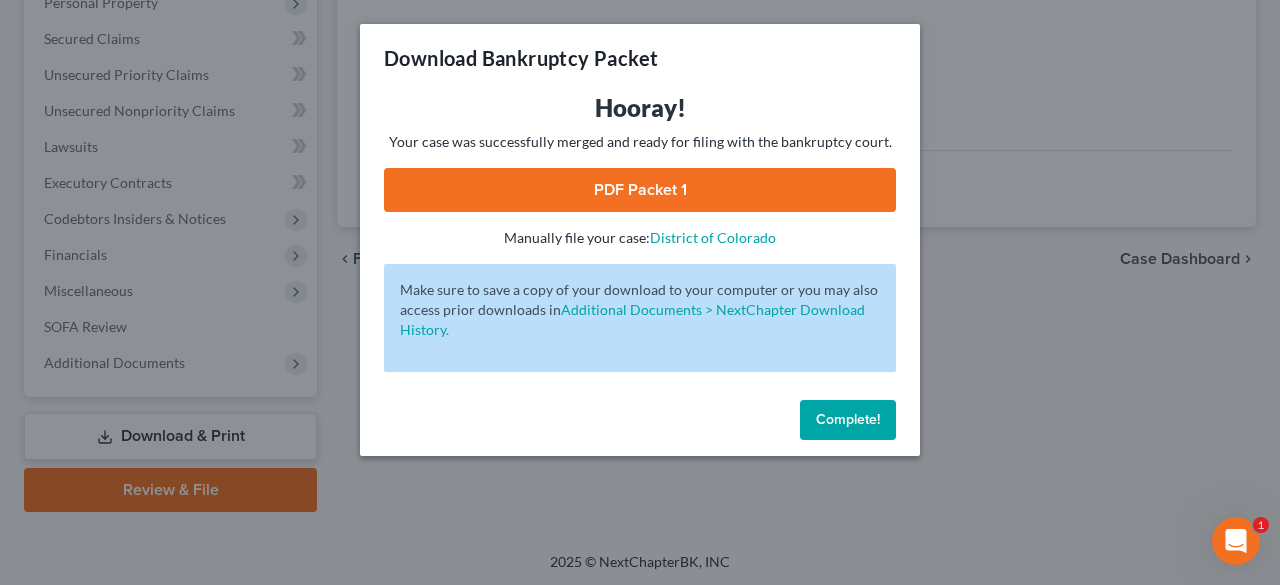 click on "Complete!" at bounding box center [848, 419] 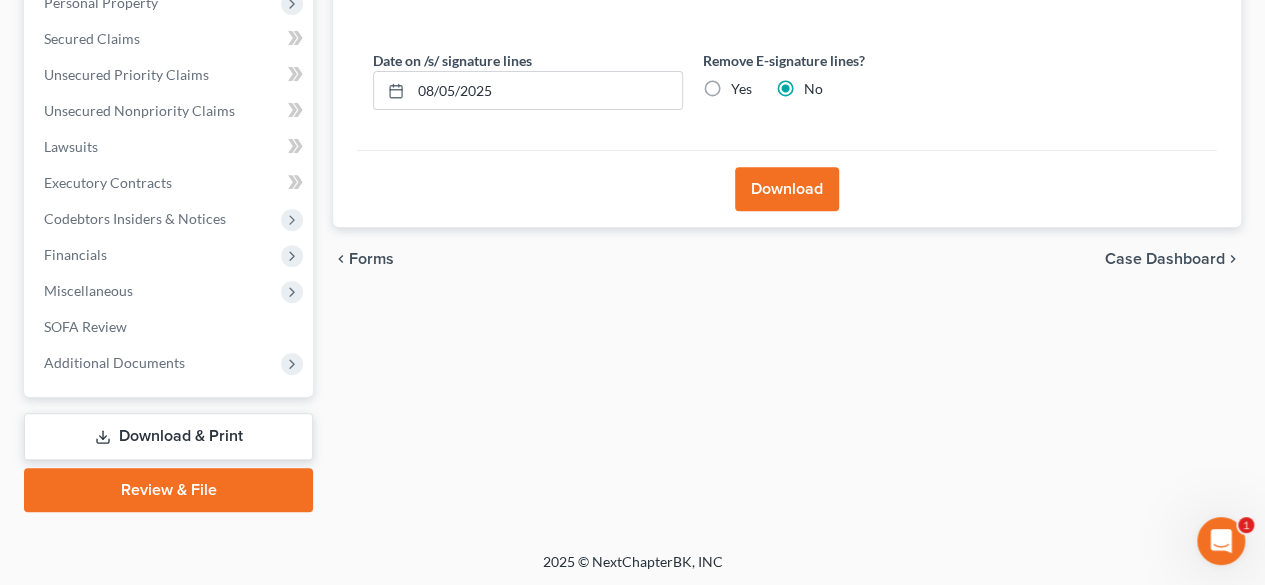 click on "Download" at bounding box center [787, 189] 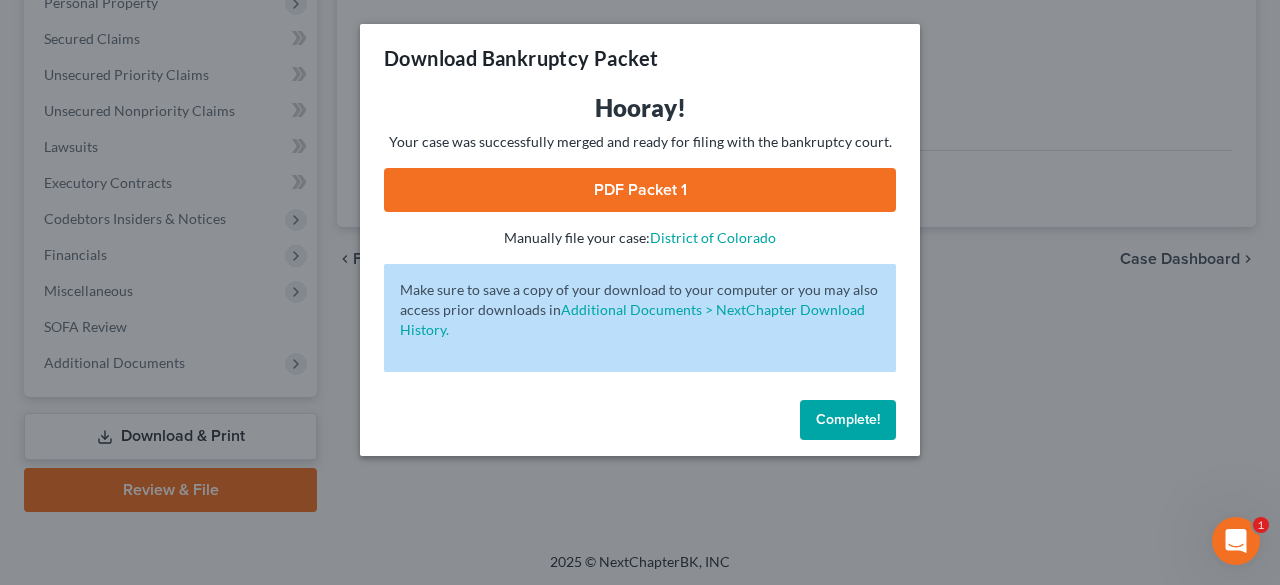 click on "PDF Packet 1" at bounding box center (640, 190) 